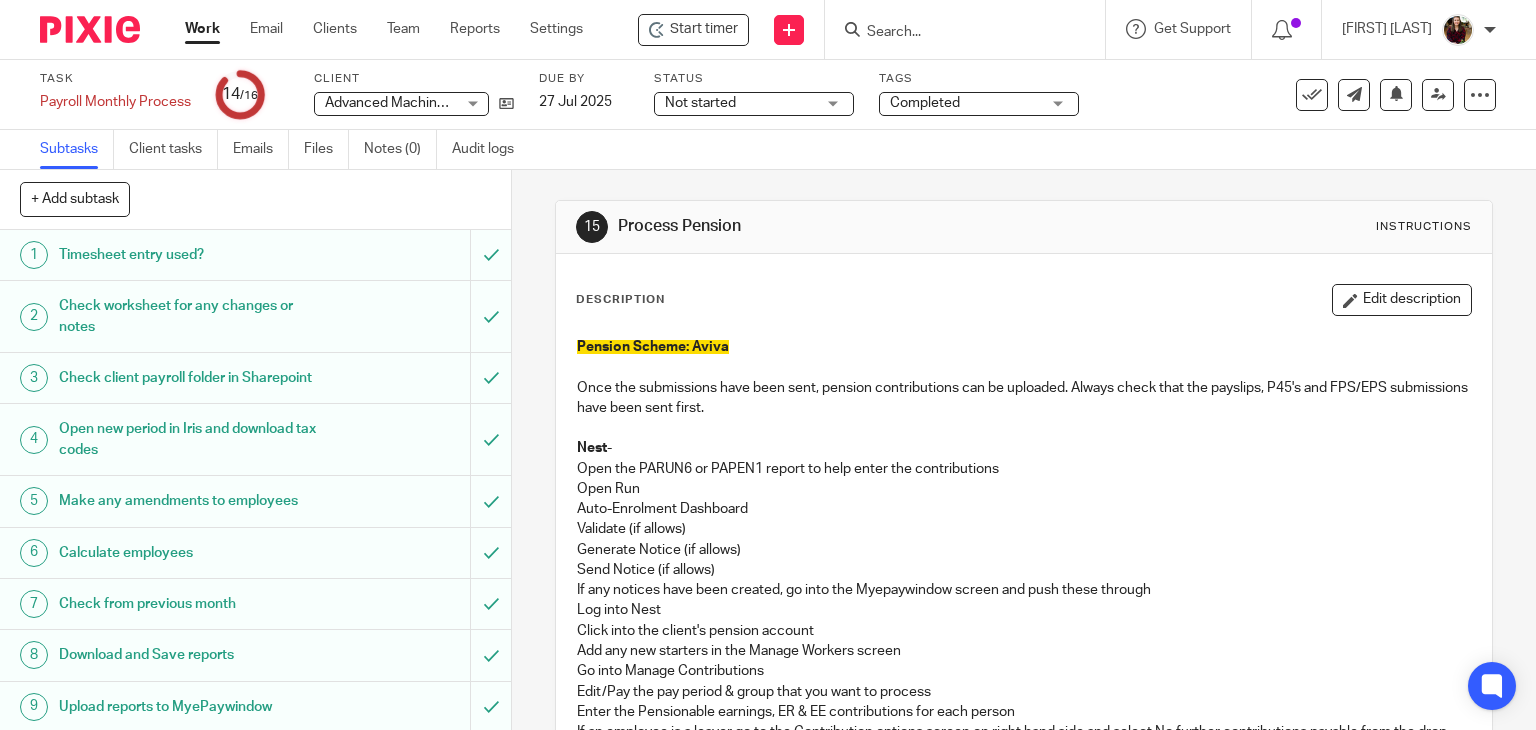 scroll, scrollTop: 0, scrollLeft: 0, axis: both 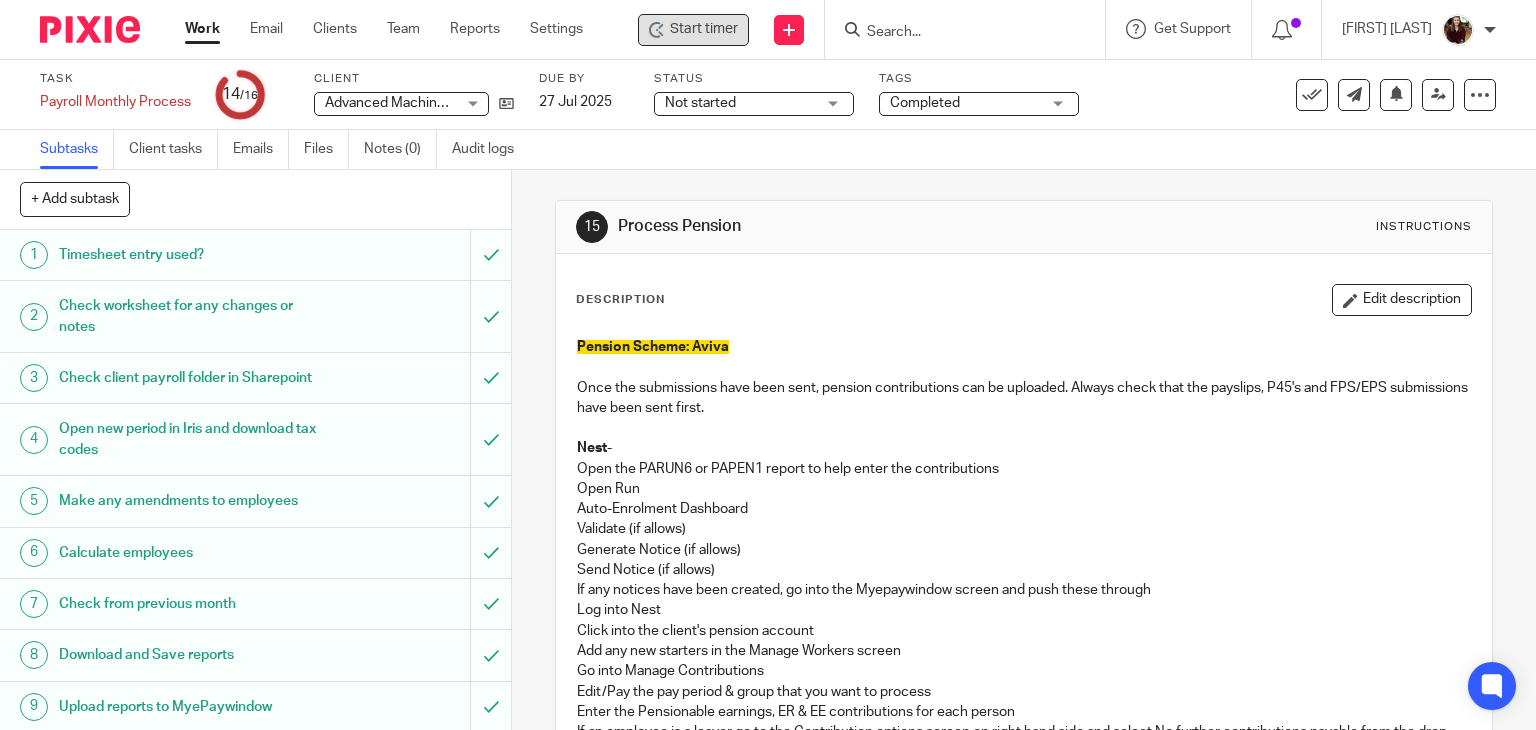 click on "Start timer" at bounding box center [693, 30] 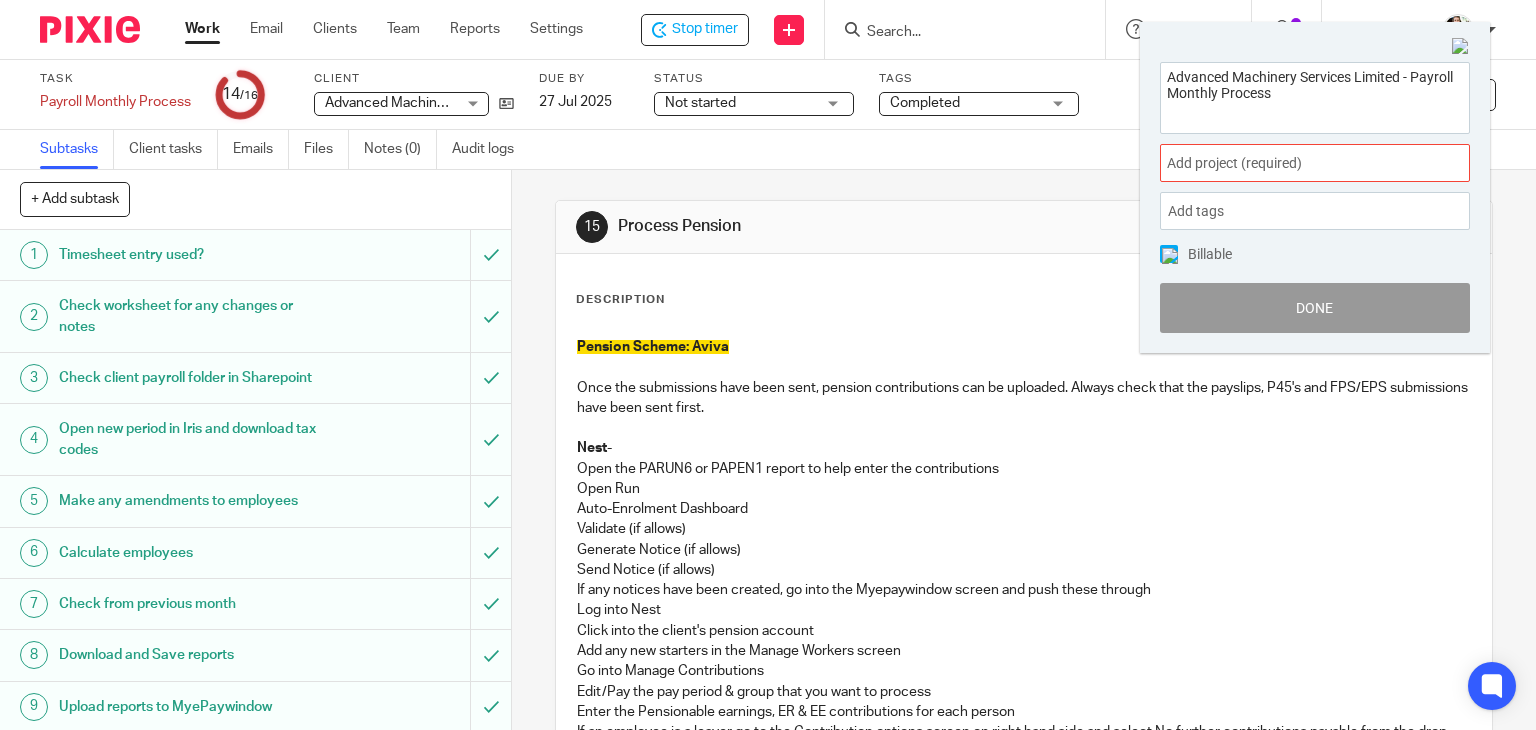 click on "Add project (required) :" at bounding box center (1315, 163) 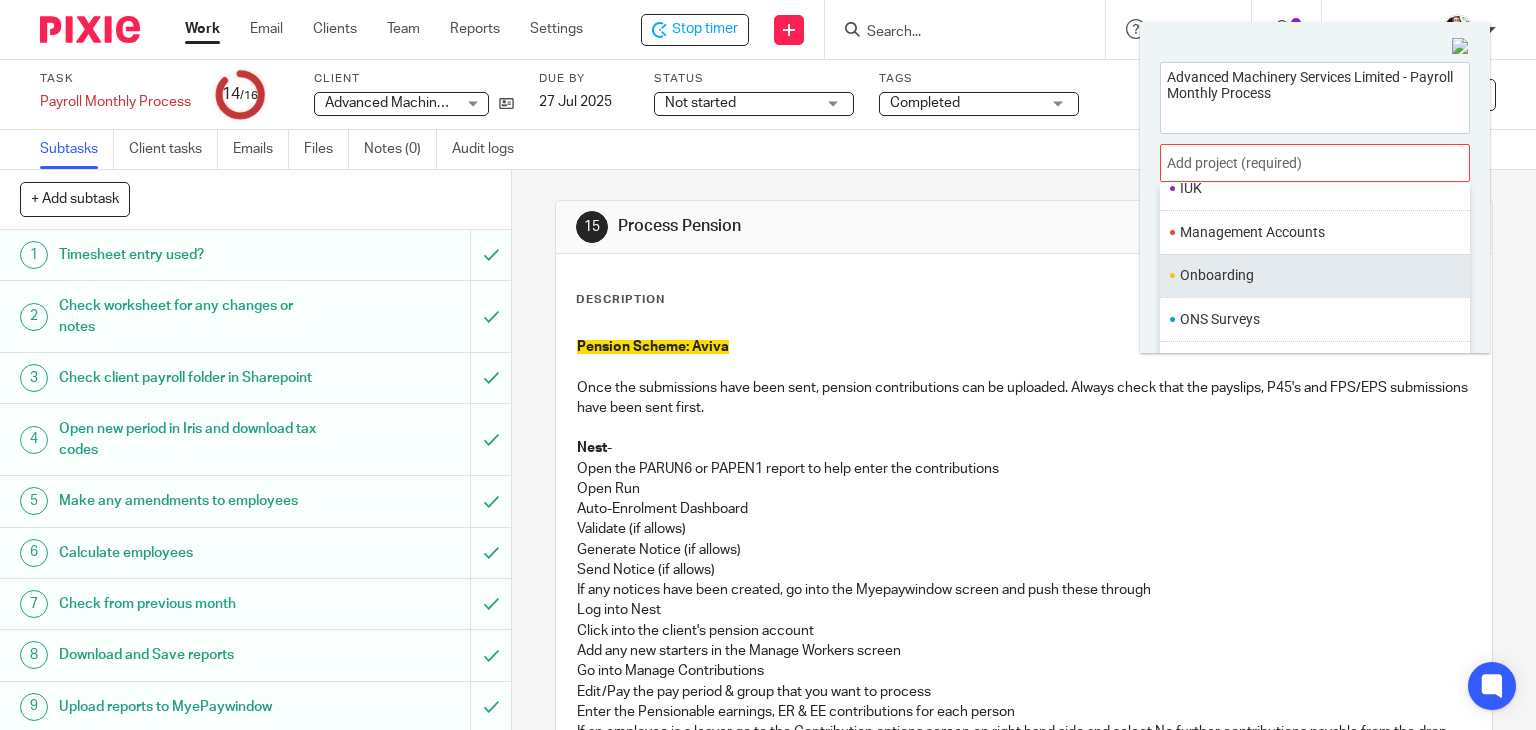 scroll, scrollTop: 700, scrollLeft: 0, axis: vertical 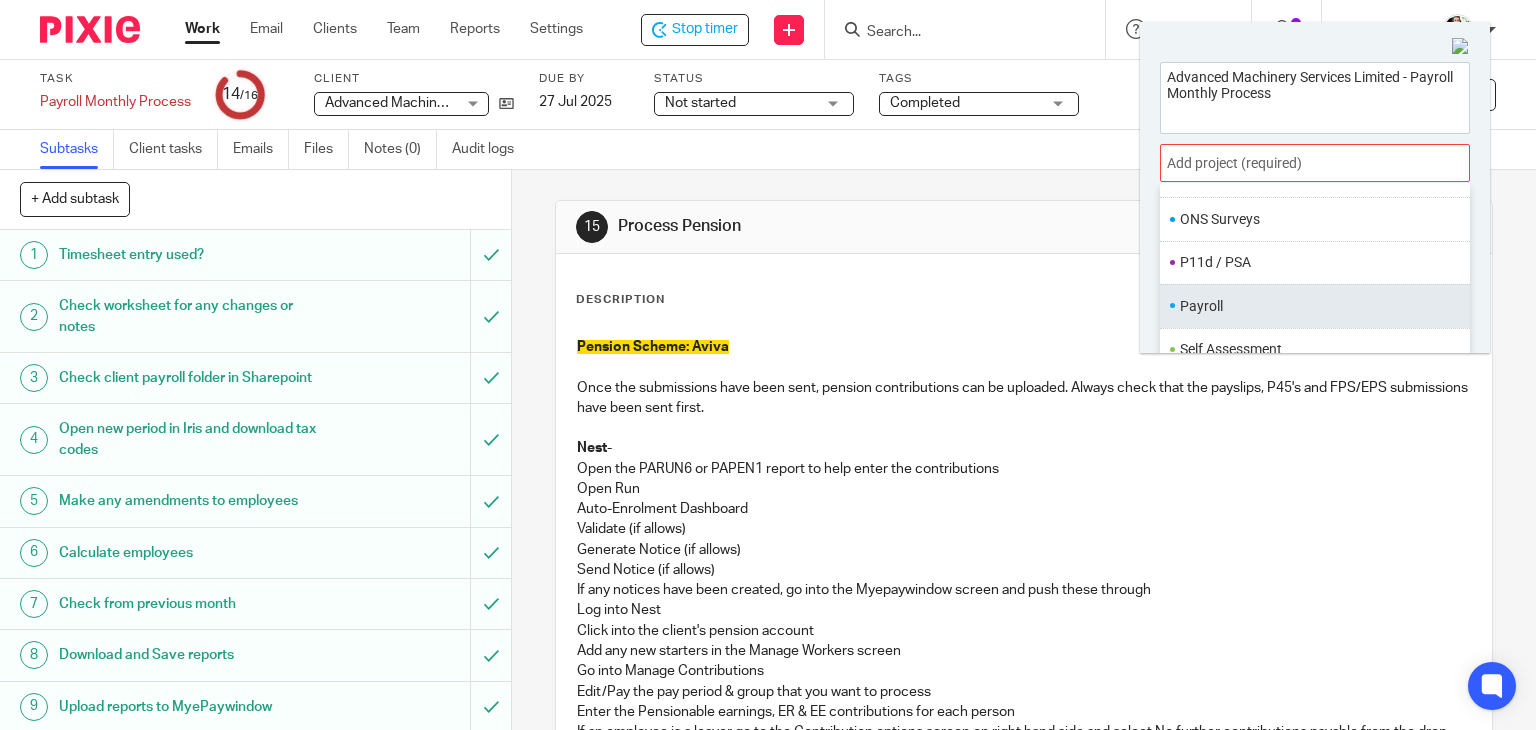 click on "Payroll" at bounding box center [1310, 306] 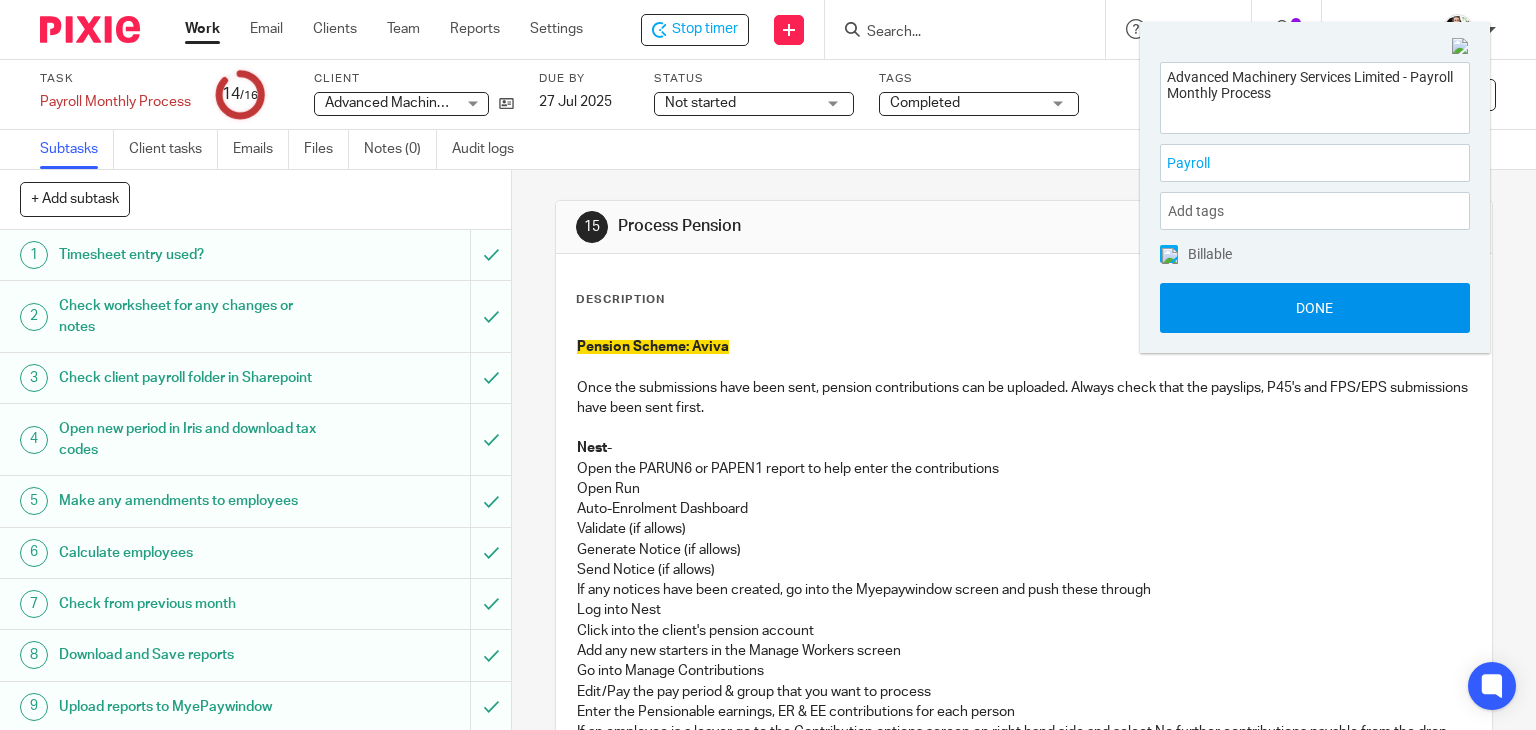 click on "Done" at bounding box center [1315, 308] 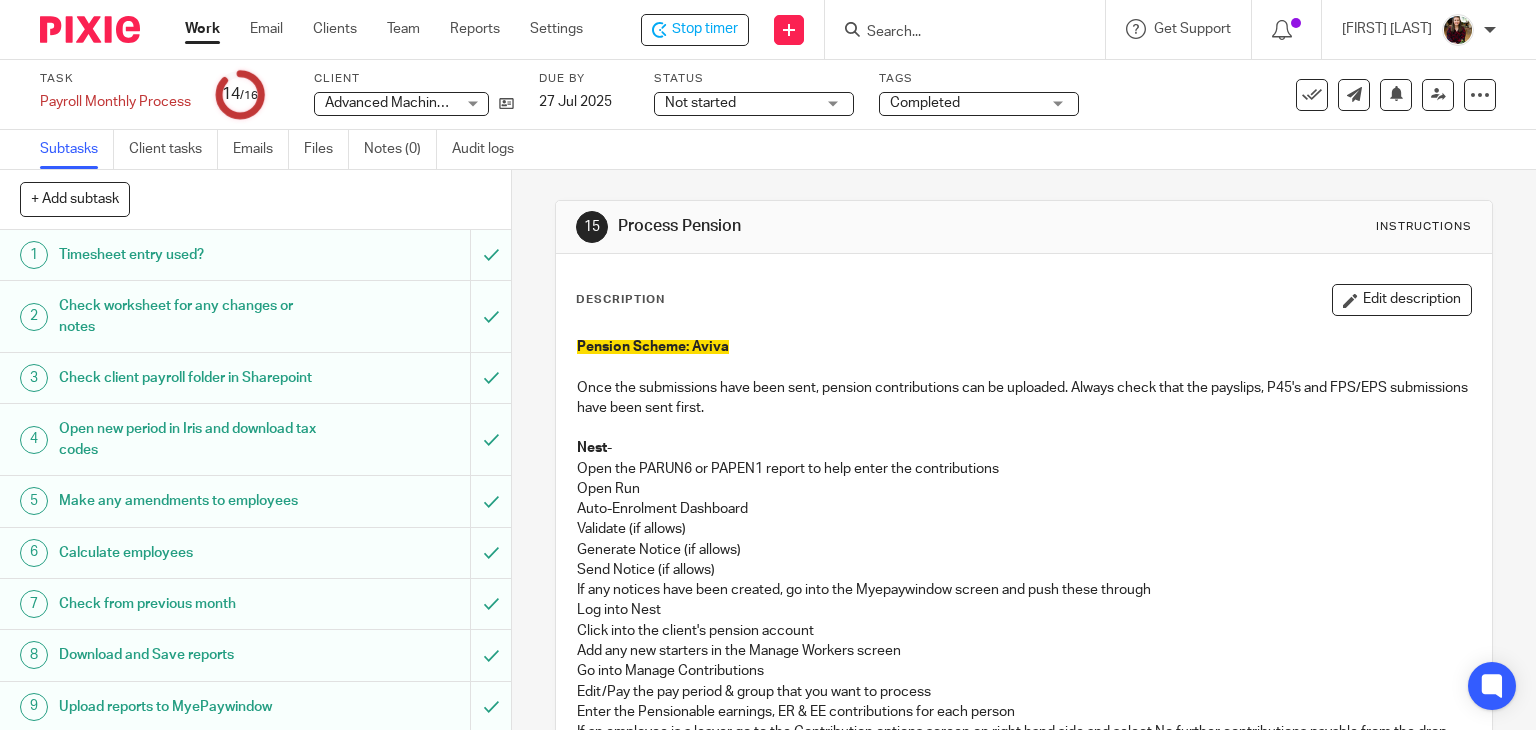 click on "Calculate employees" at bounding box center [189, 553] 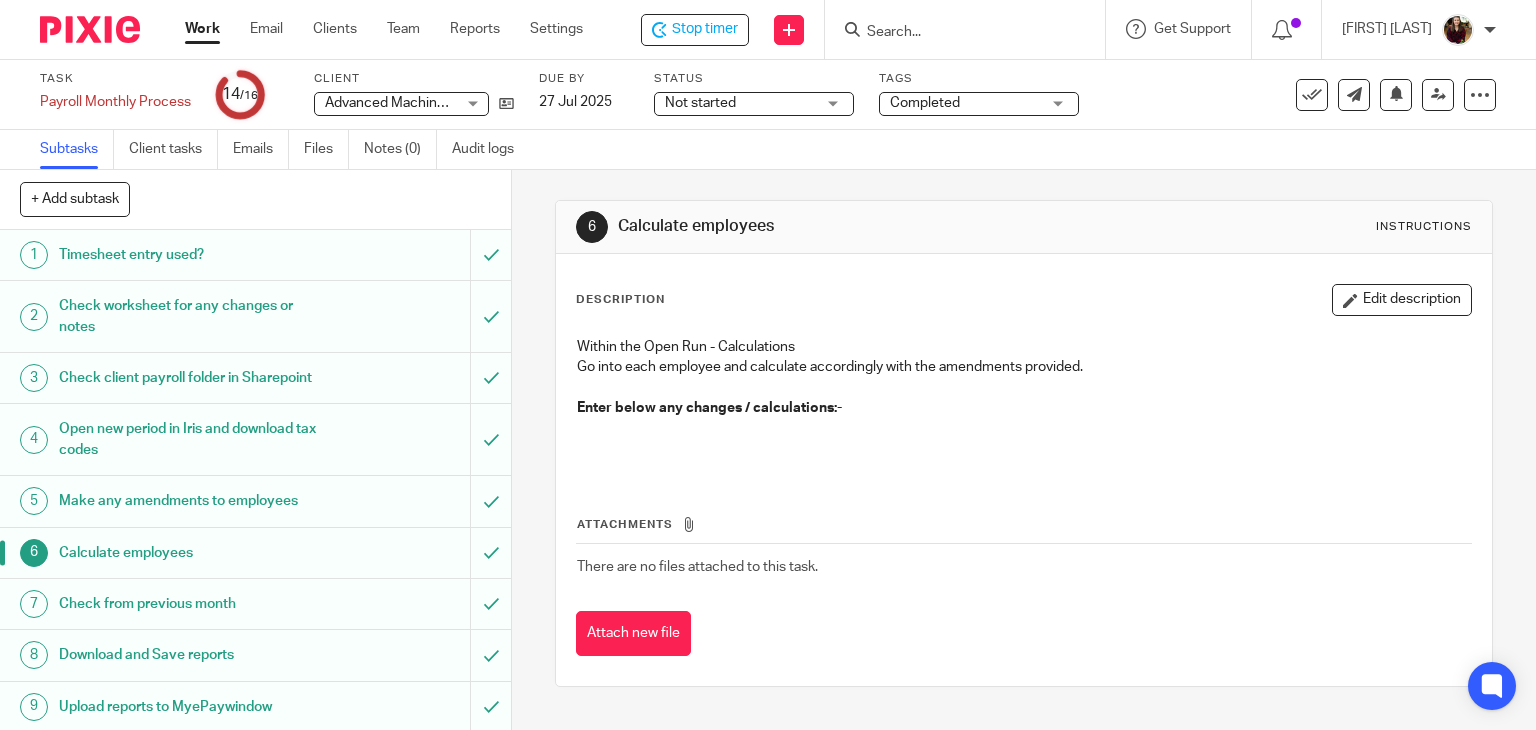 scroll, scrollTop: 0, scrollLeft: 0, axis: both 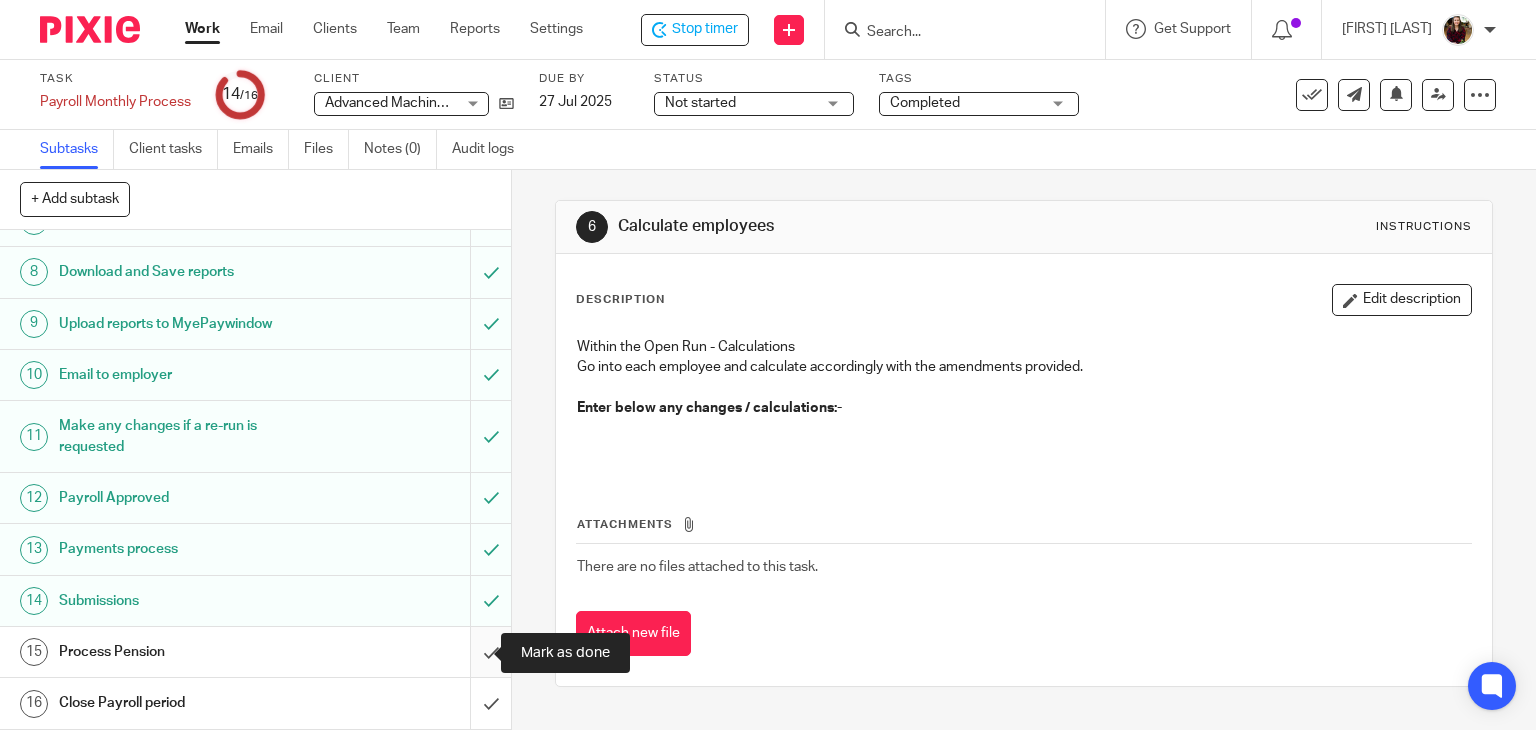 click at bounding box center [255, 652] 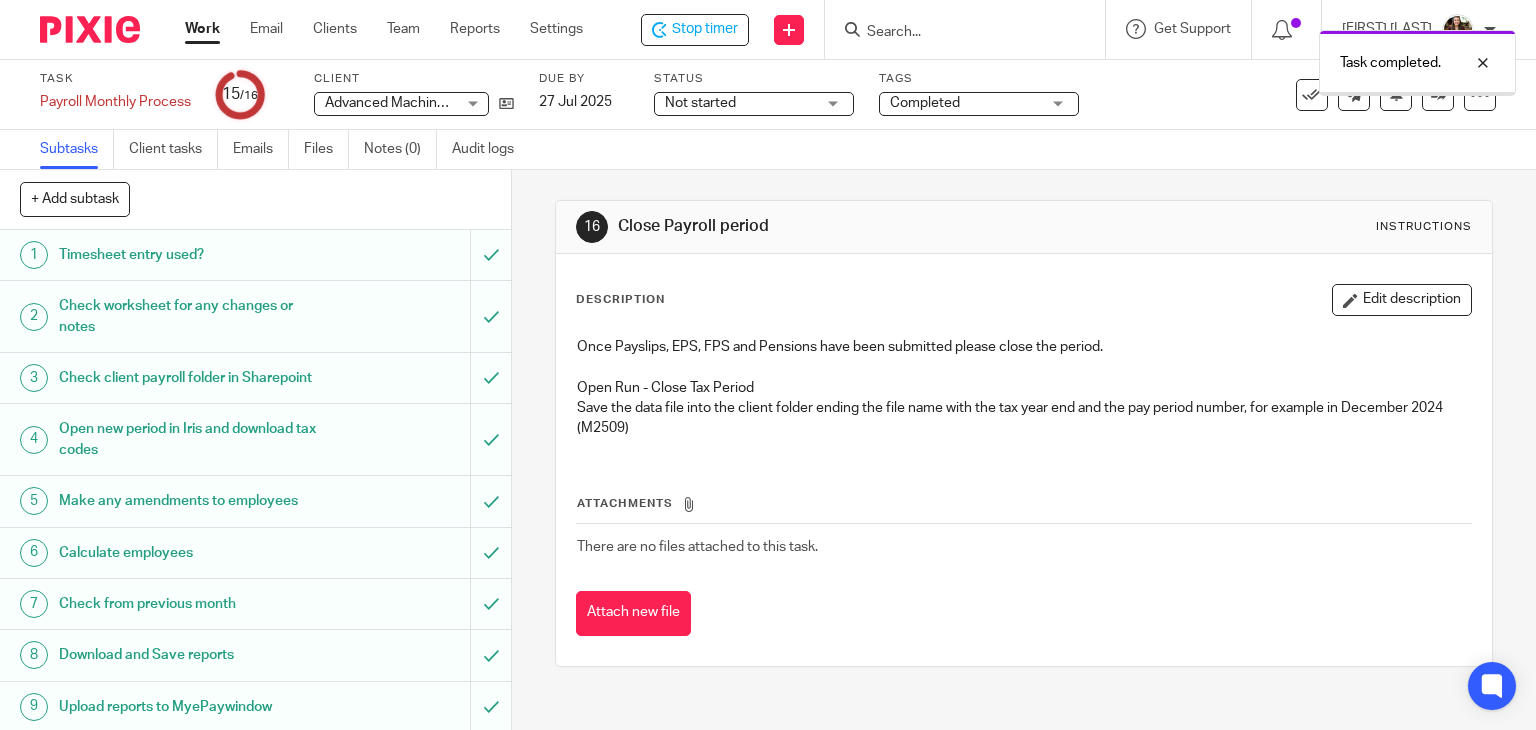 scroll, scrollTop: 0, scrollLeft: 0, axis: both 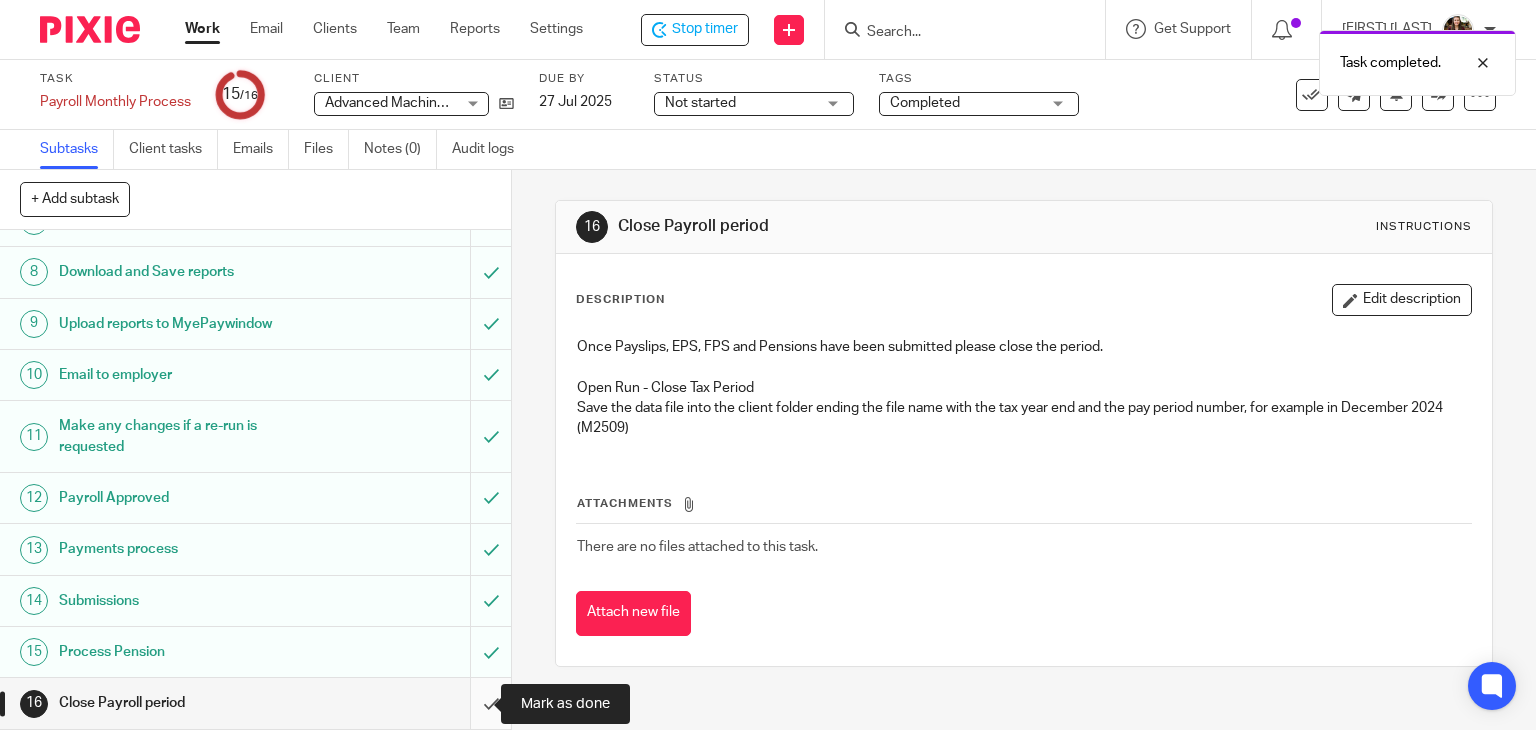 click at bounding box center (255, 703) 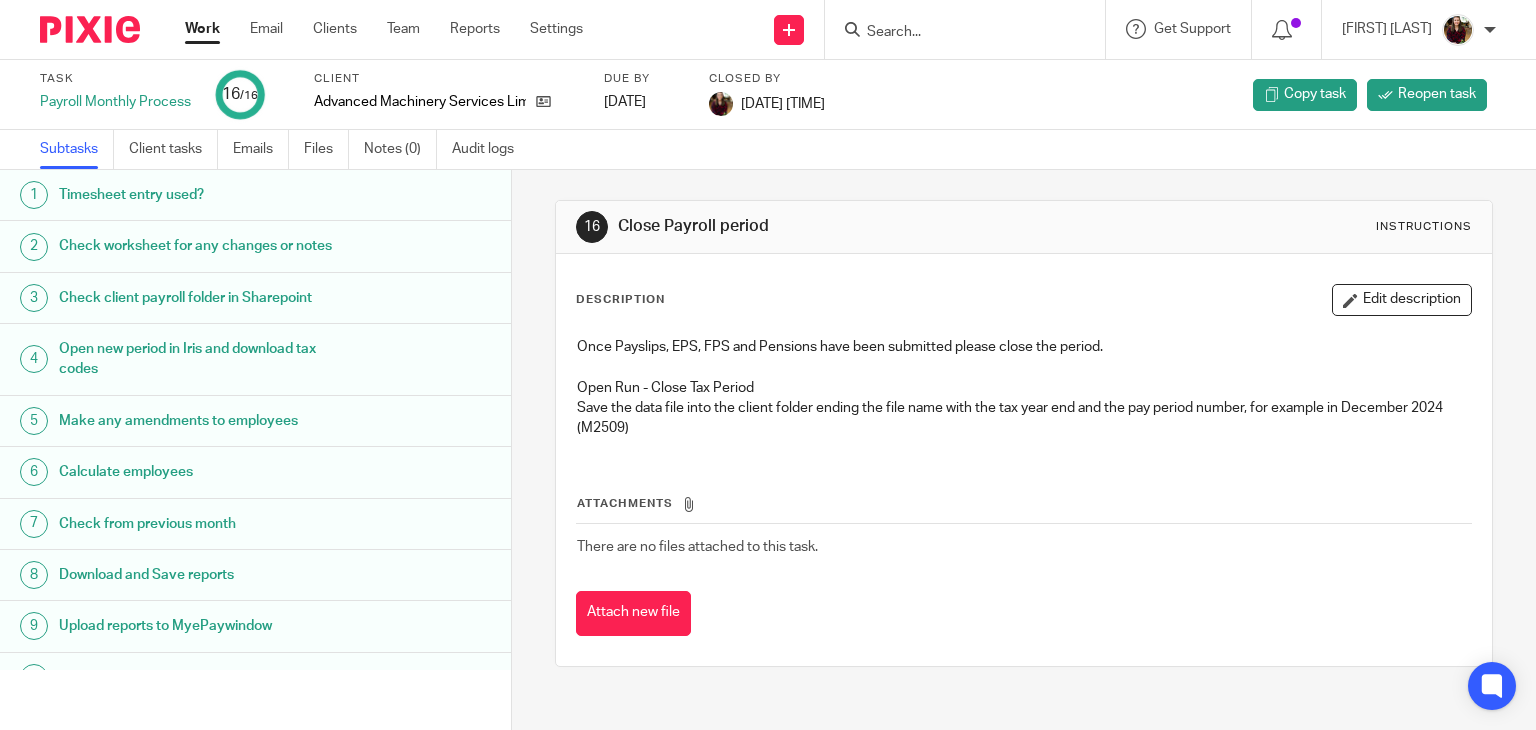 scroll, scrollTop: 0, scrollLeft: 0, axis: both 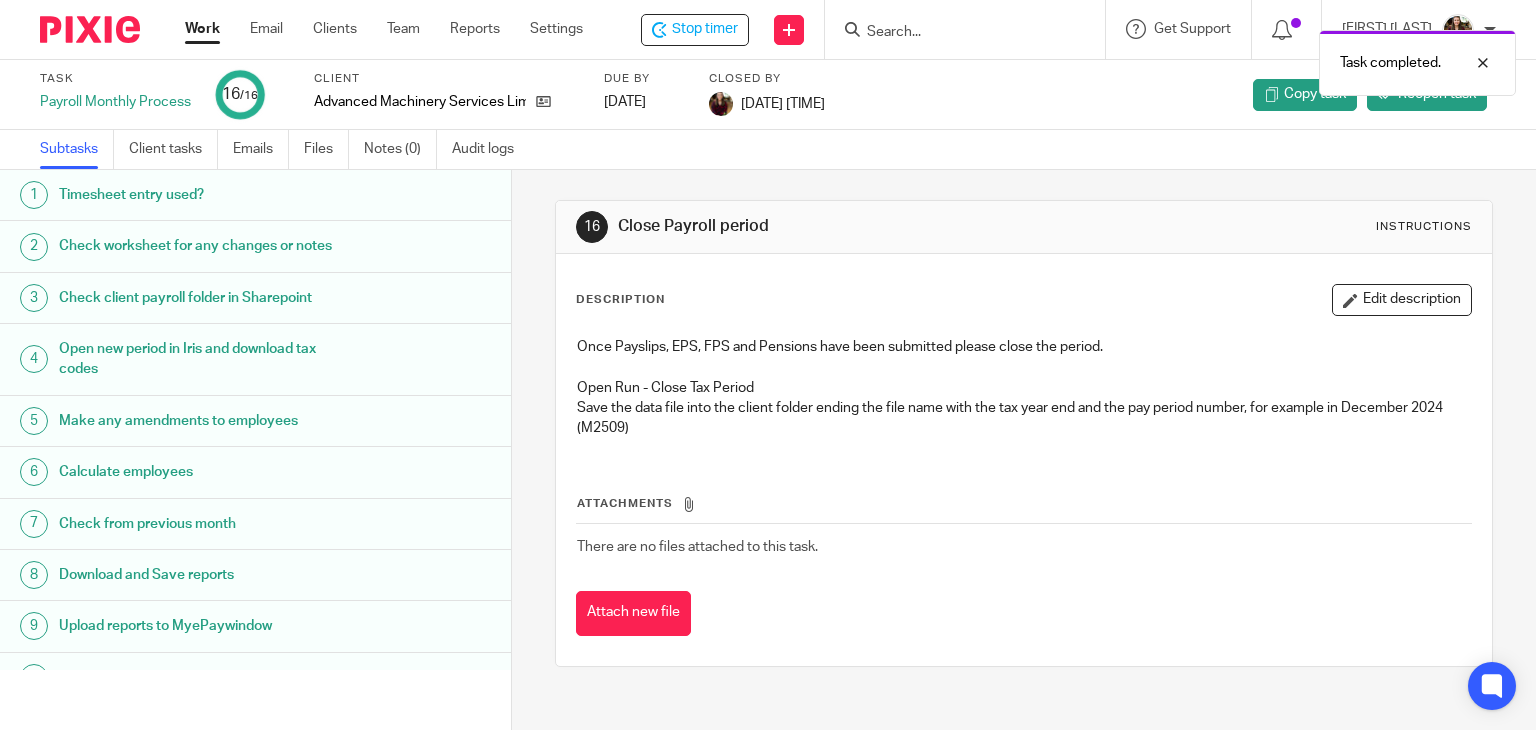 click on "Stop timer" at bounding box center [705, 29] 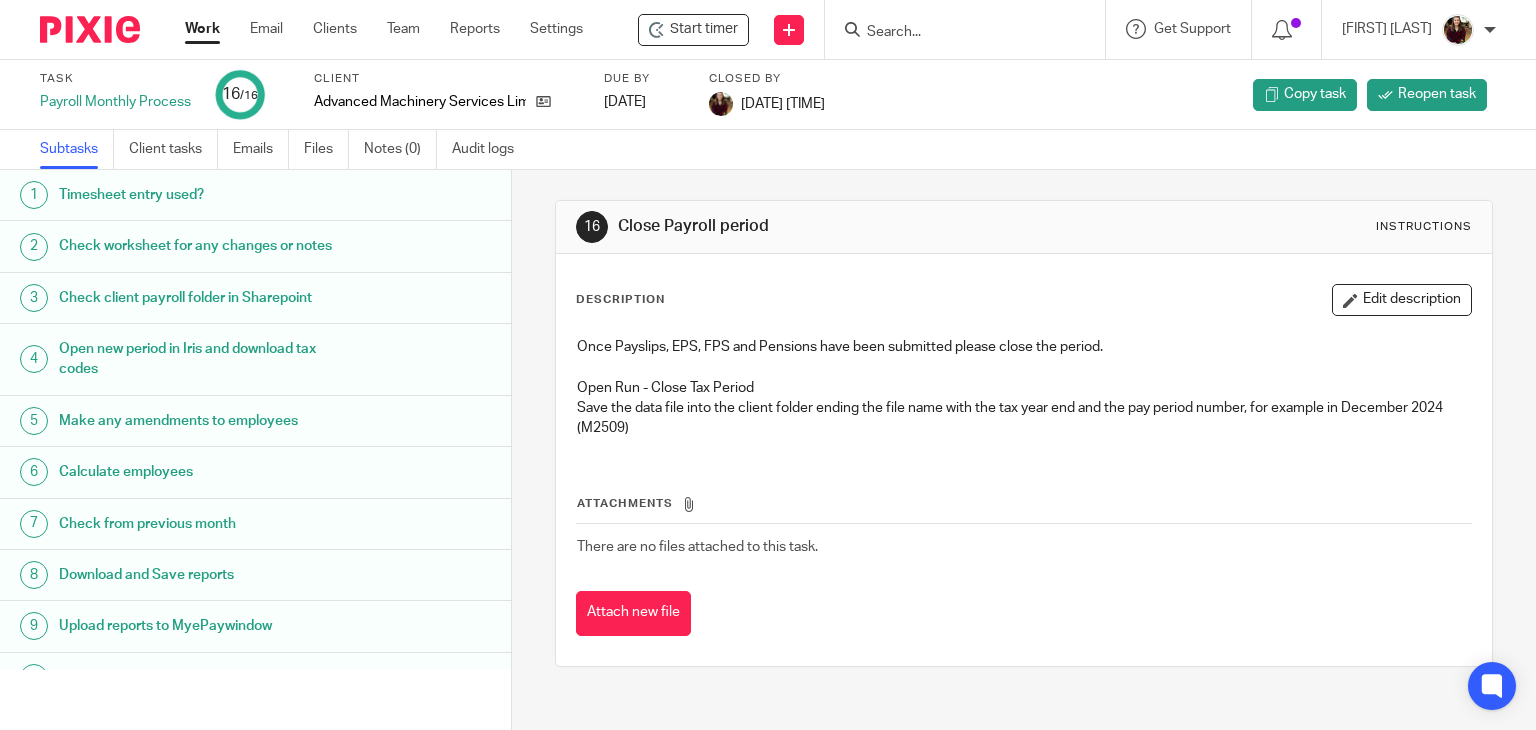 click at bounding box center (955, 33) 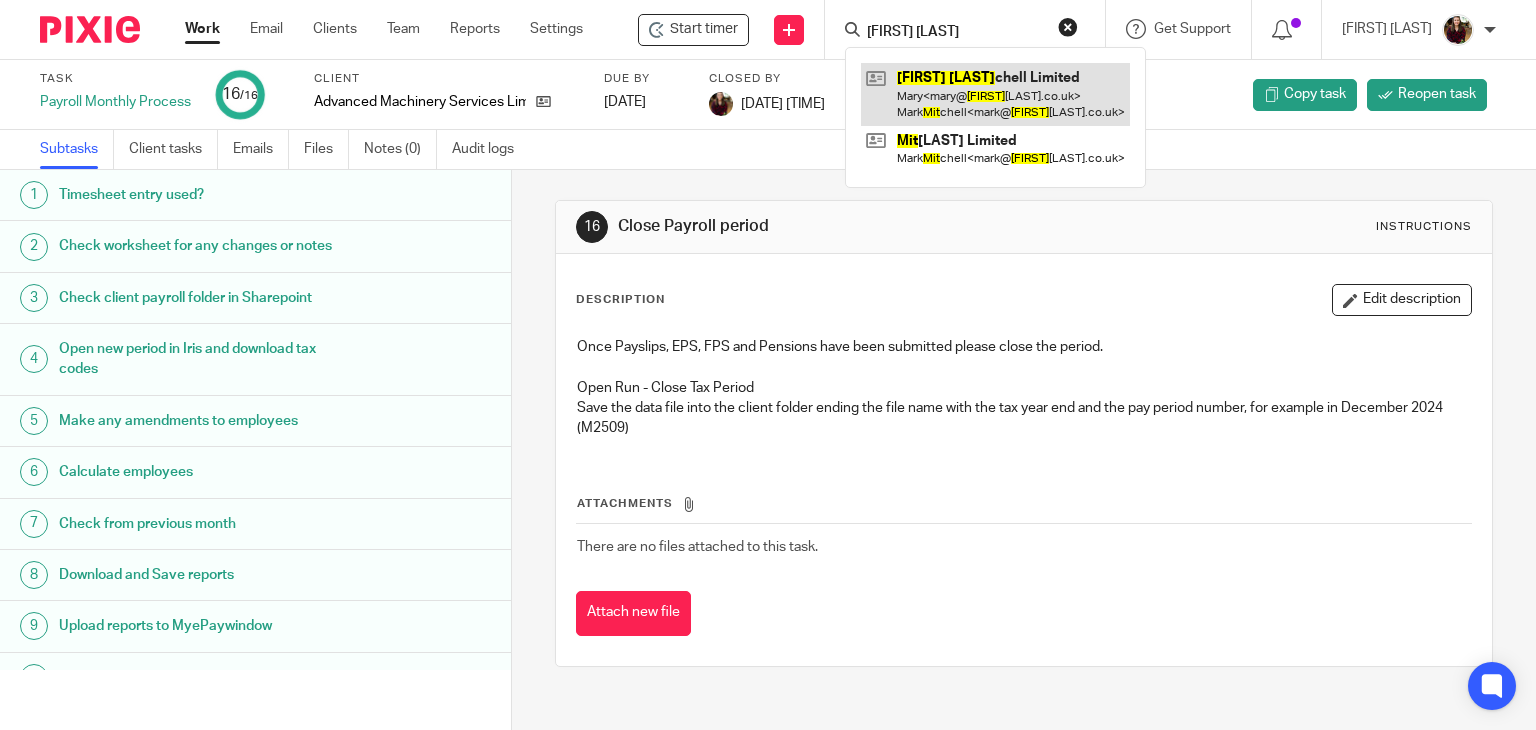 type on "paul mit" 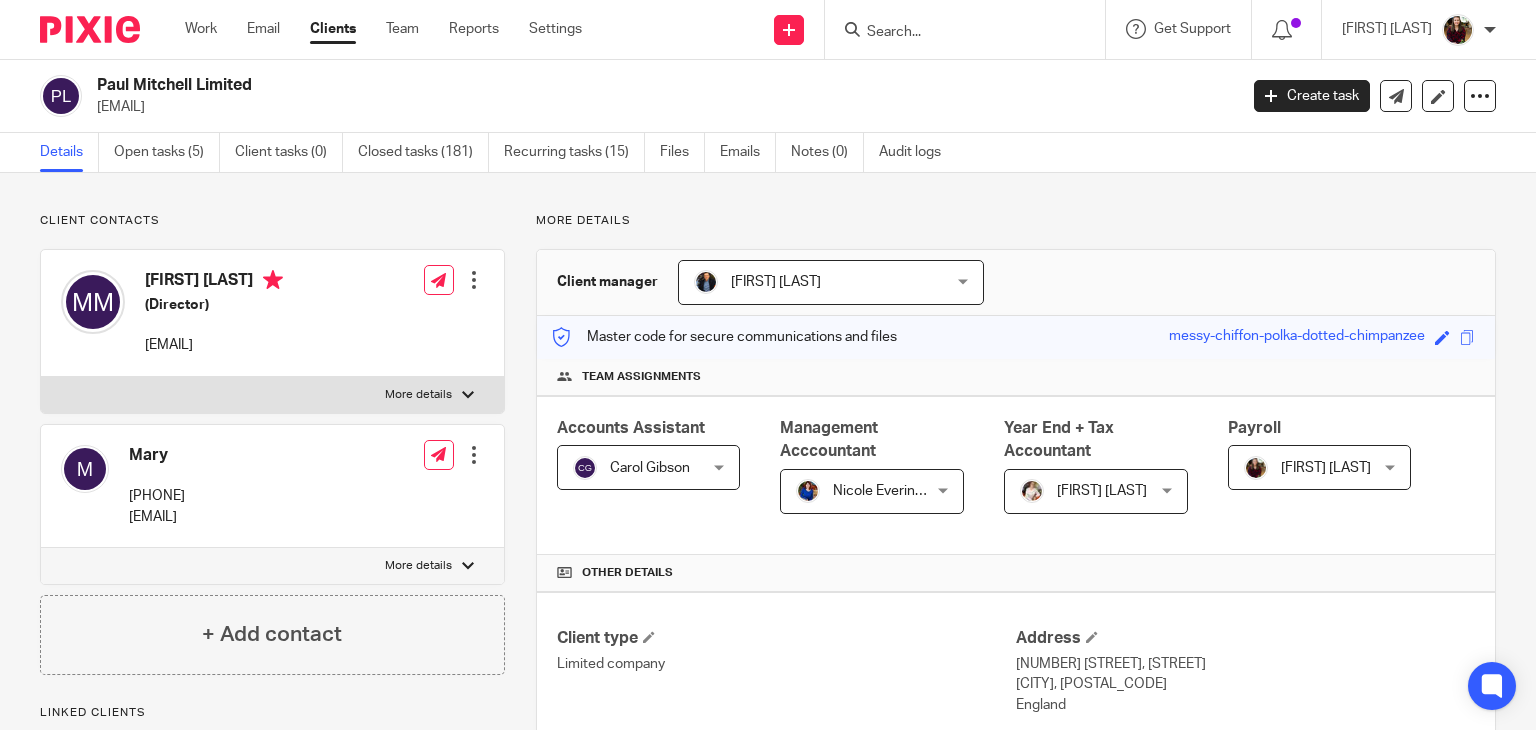 scroll, scrollTop: 0, scrollLeft: 0, axis: both 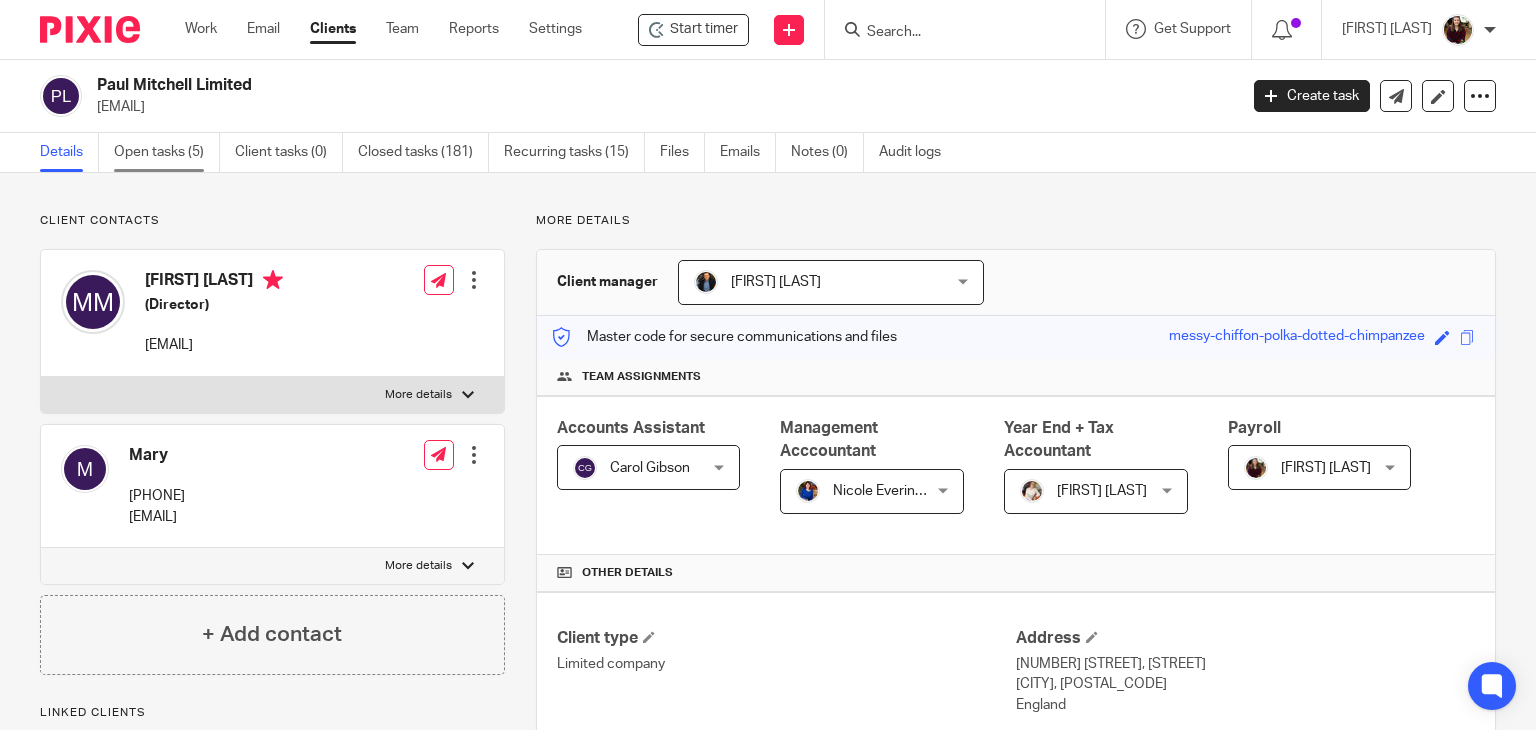 click on "Open tasks (5)" at bounding box center [167, 152] 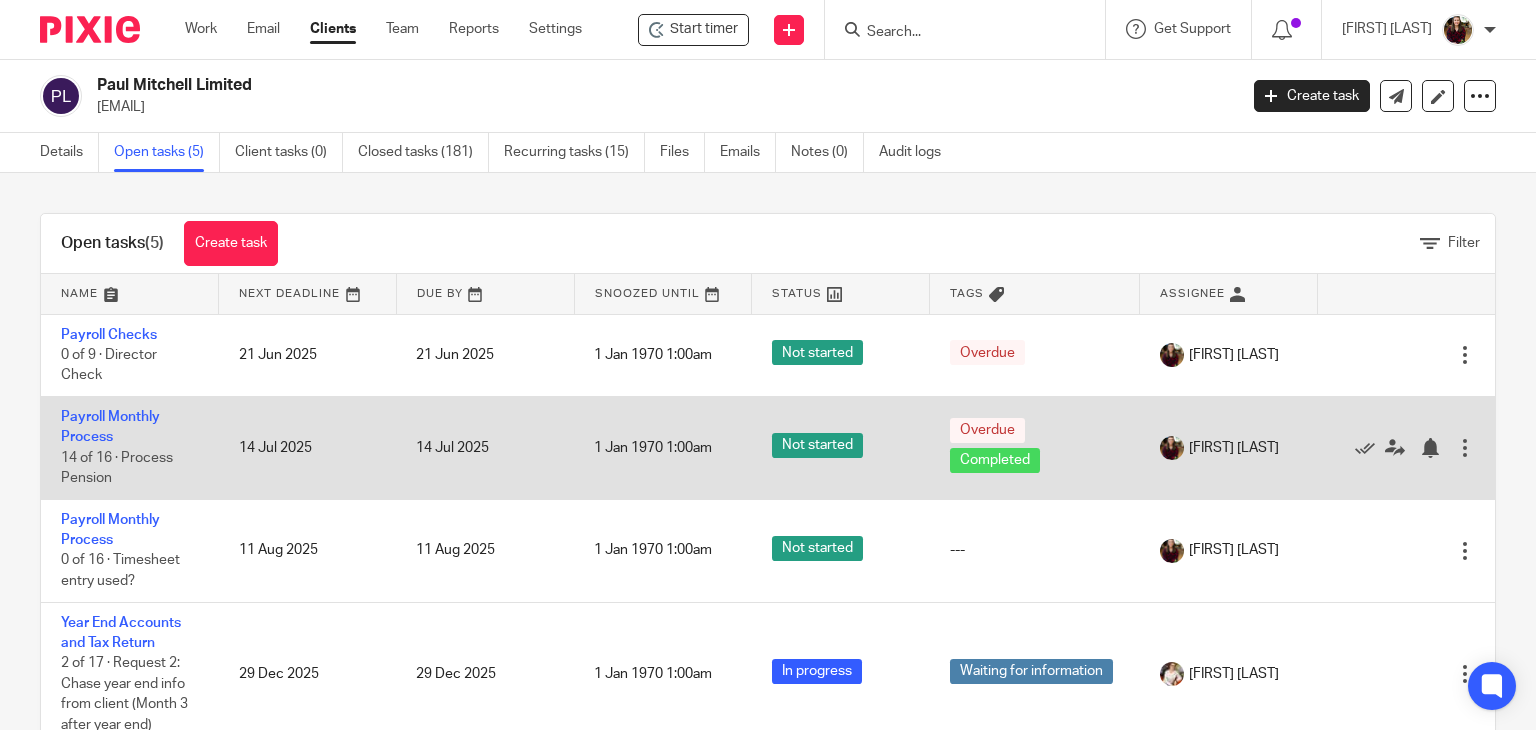 scroll, scrollTop: 0, scrollLeft: 0, axis: both 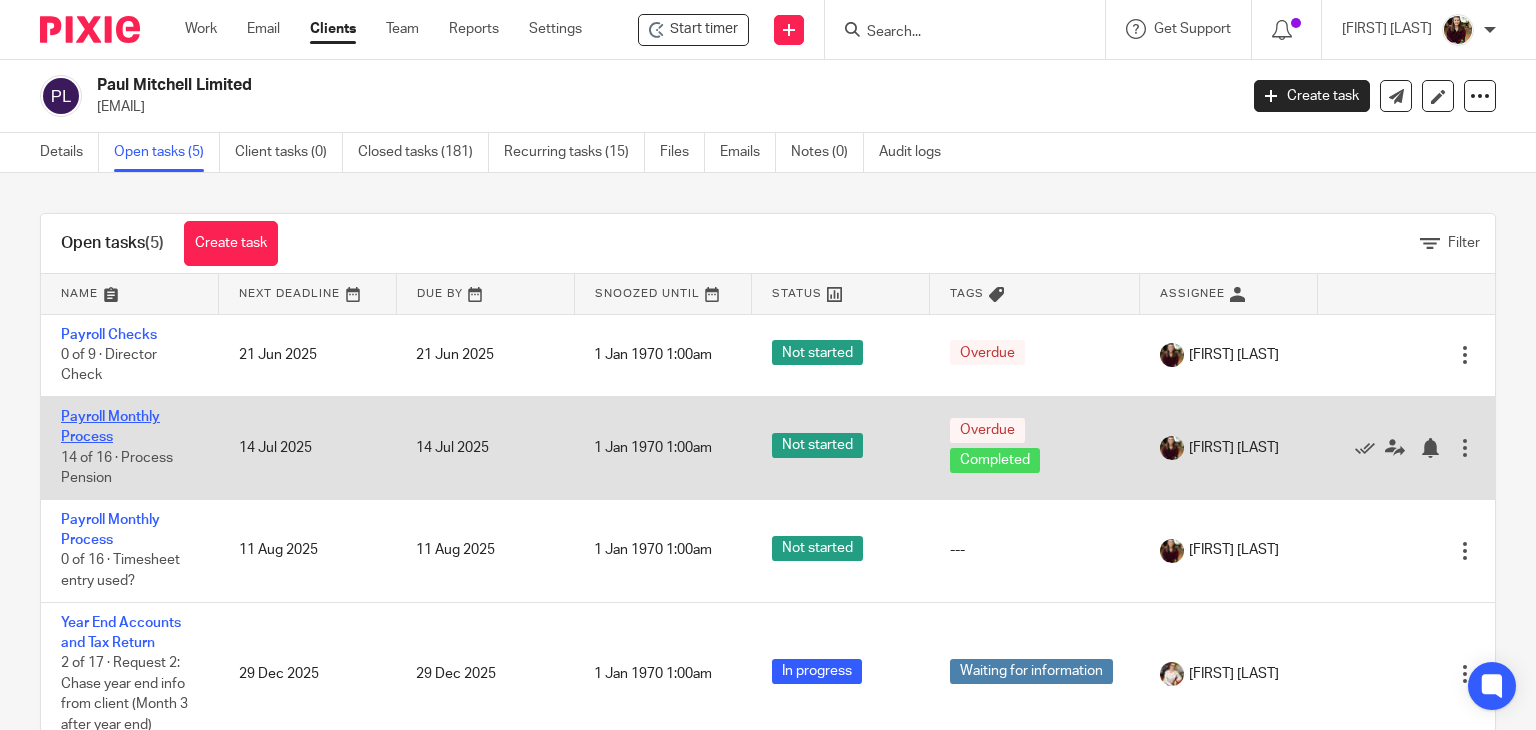 click on "Payroll Monthly Process" at bounding box center [110, 427] 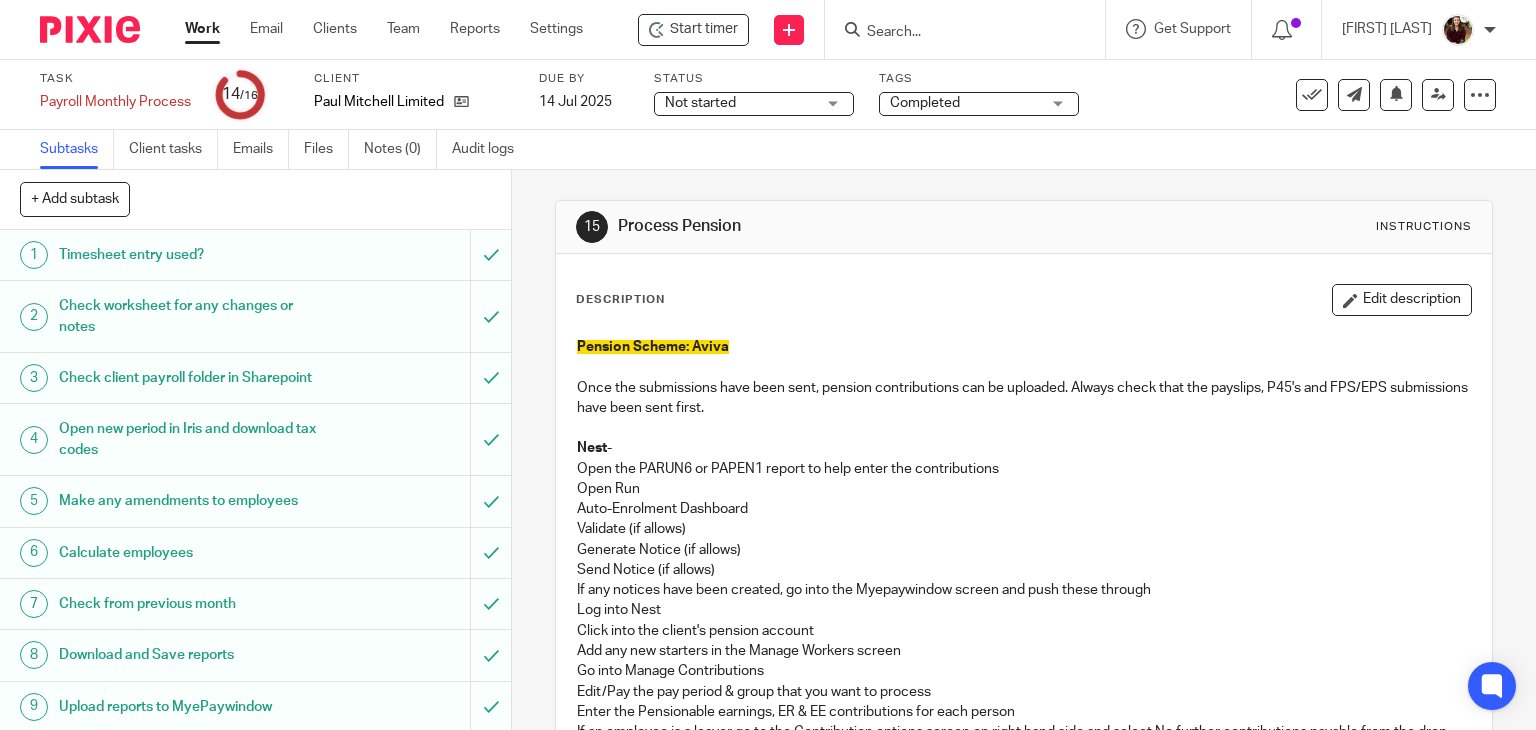 scroll, scrollTop: 0, scrollLeft: 0, axis: both 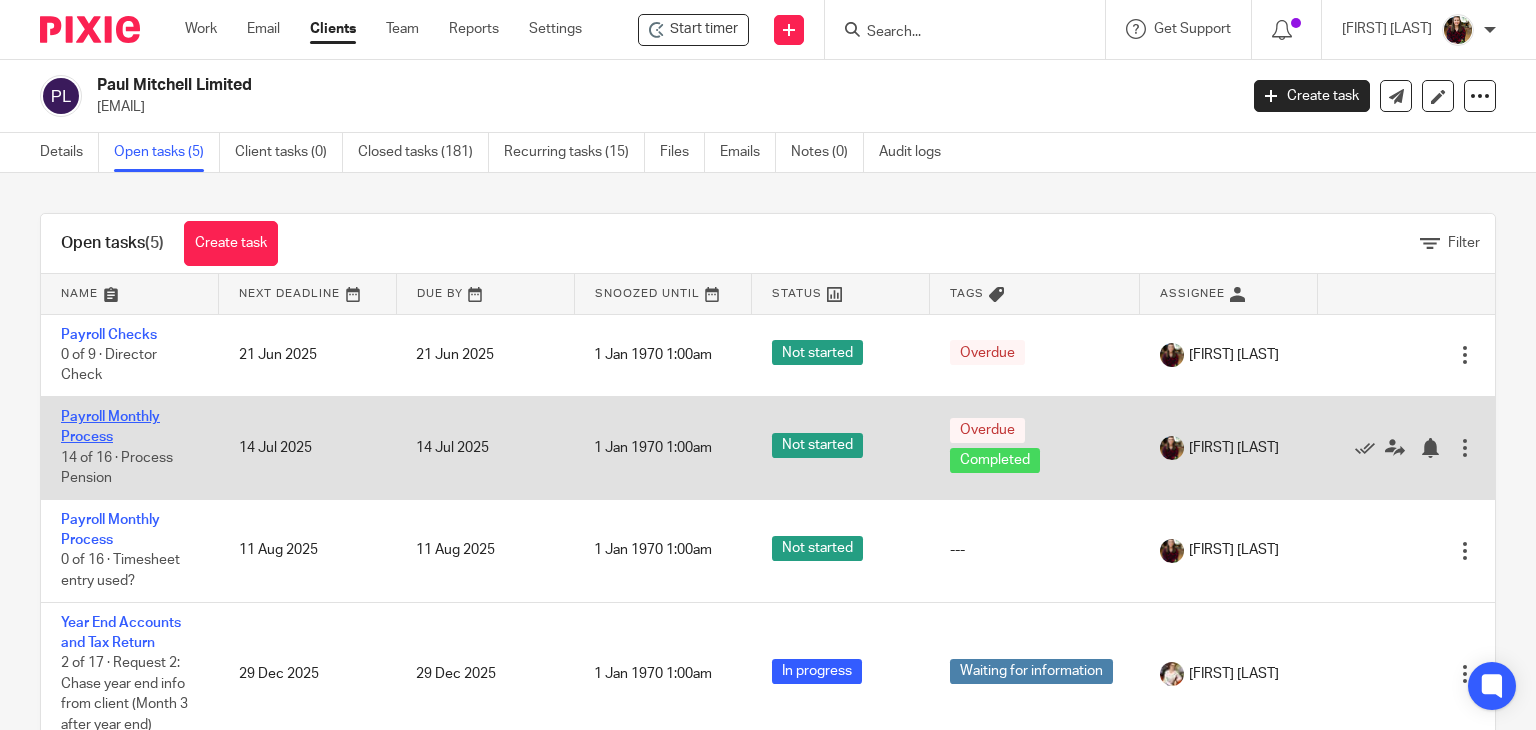 click on "Payroll Monthly Process" at bounding box center (110, 427) 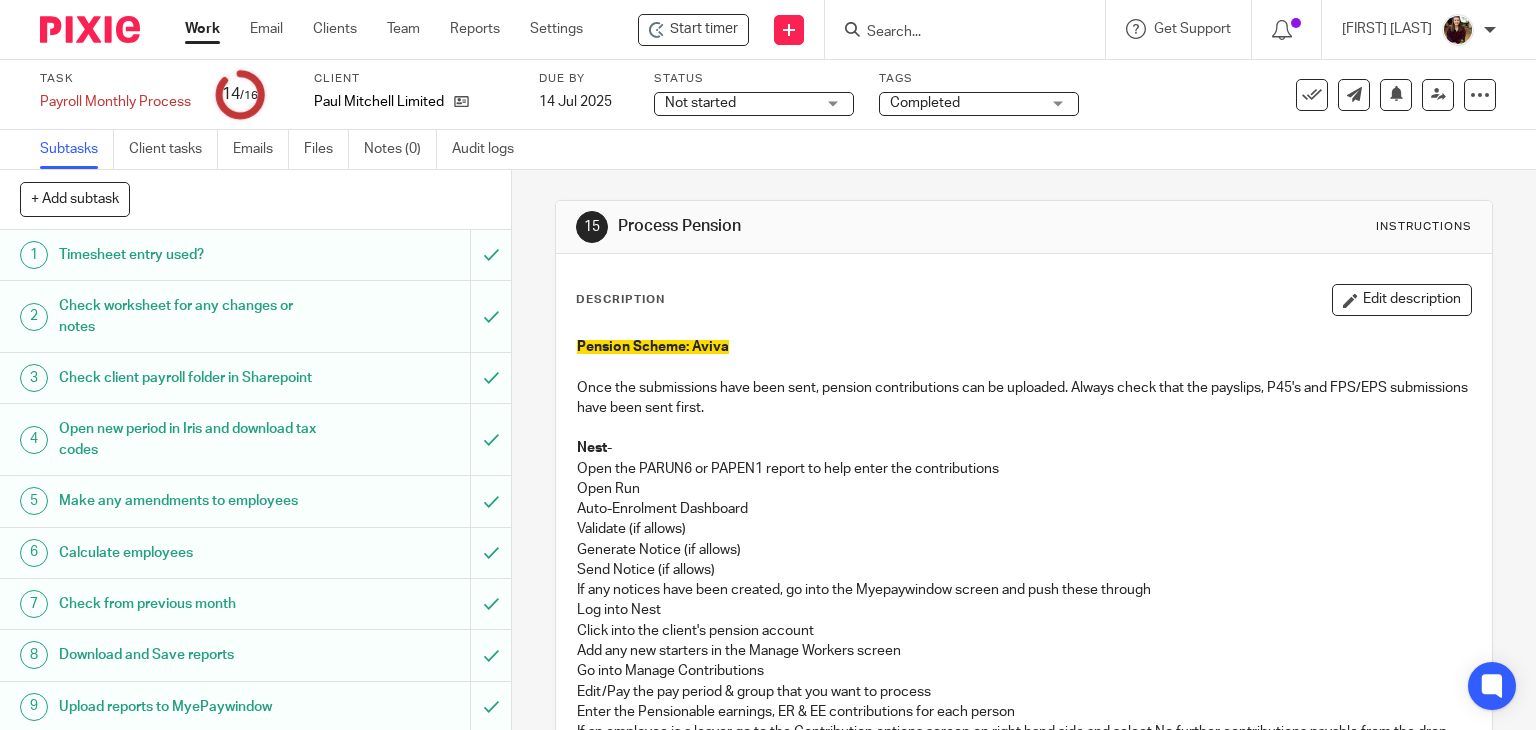 scroll, scrollTop: 0, scrollLeft: 0, axis: both 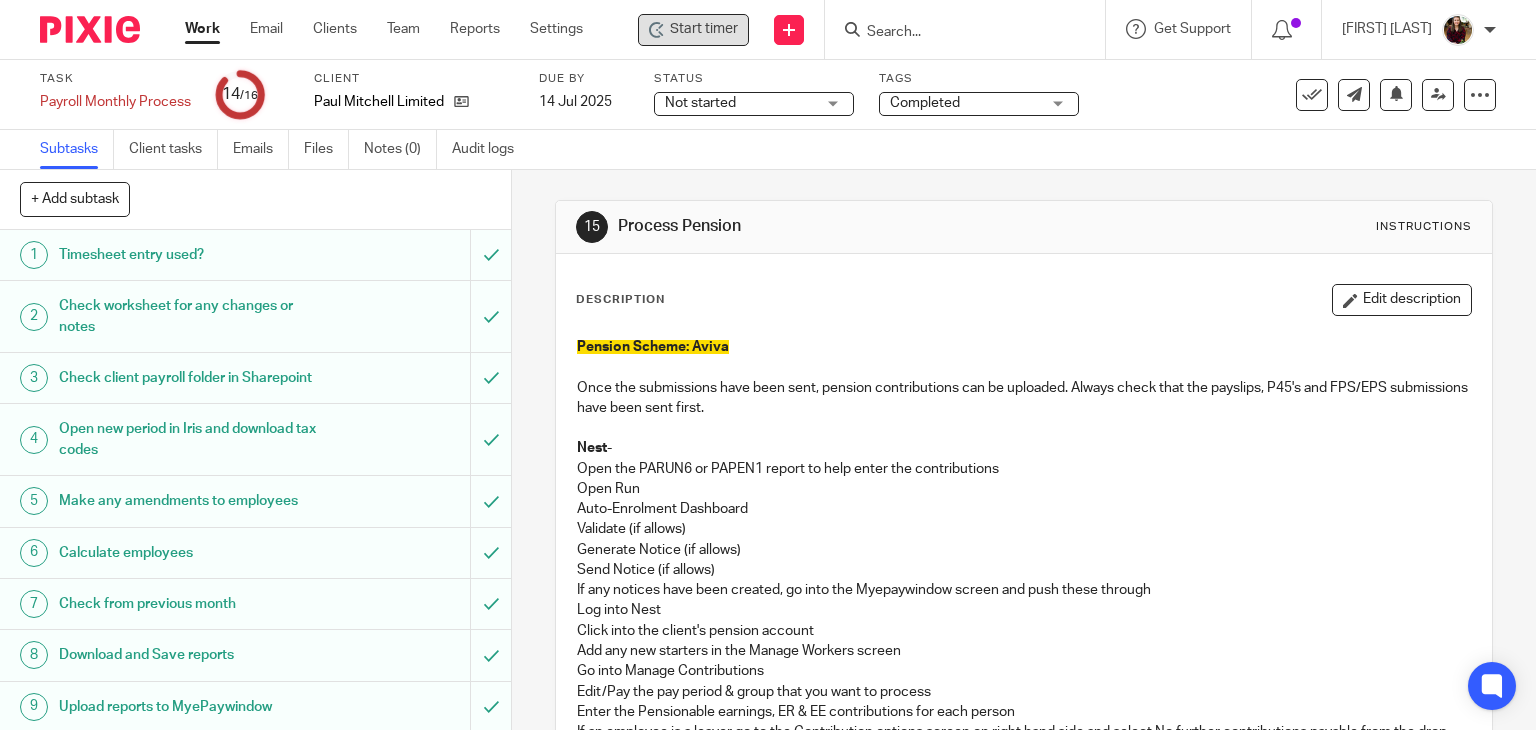 click on "Start timer" at bounding box center [704, 29] 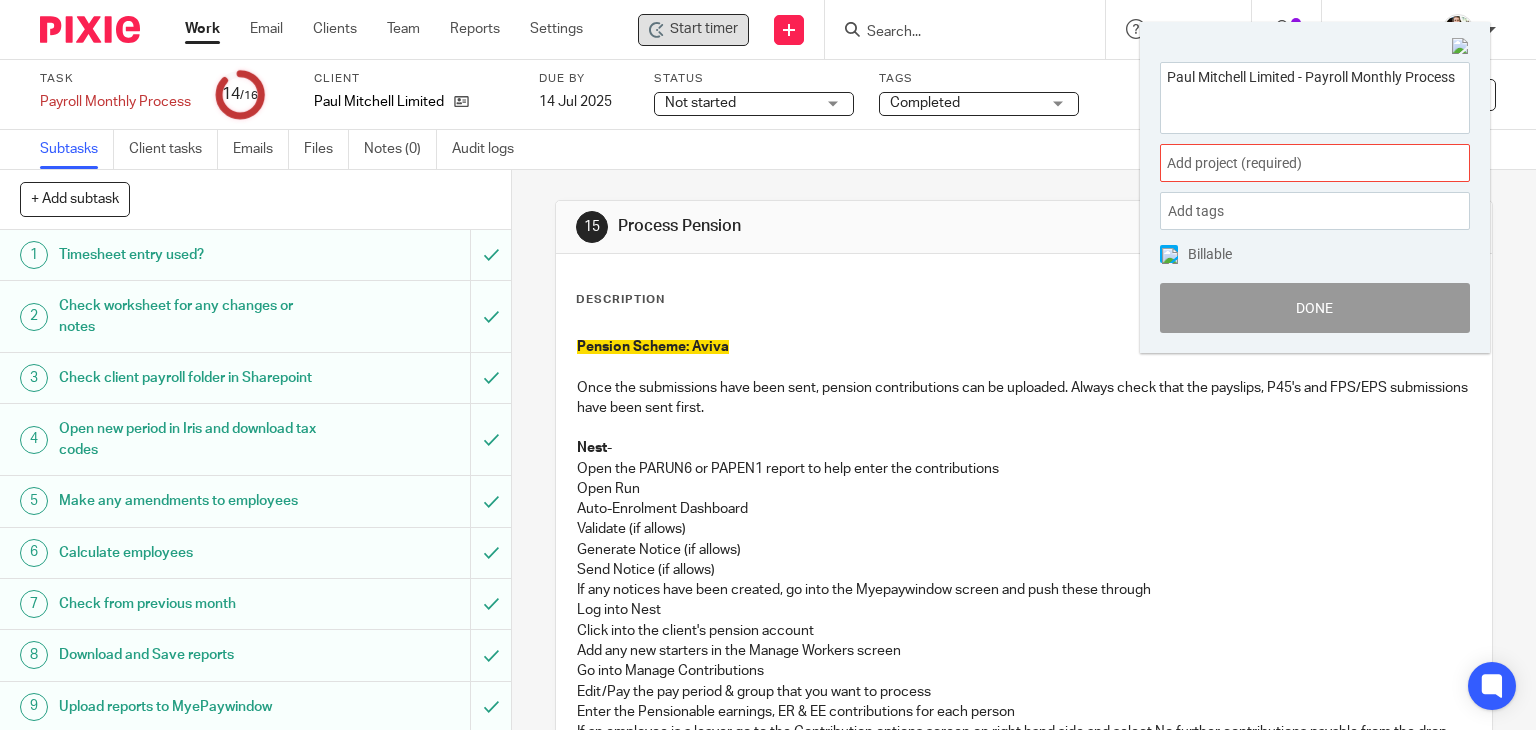 click on "Add project (required) :" at bounding box center (1293, 163) 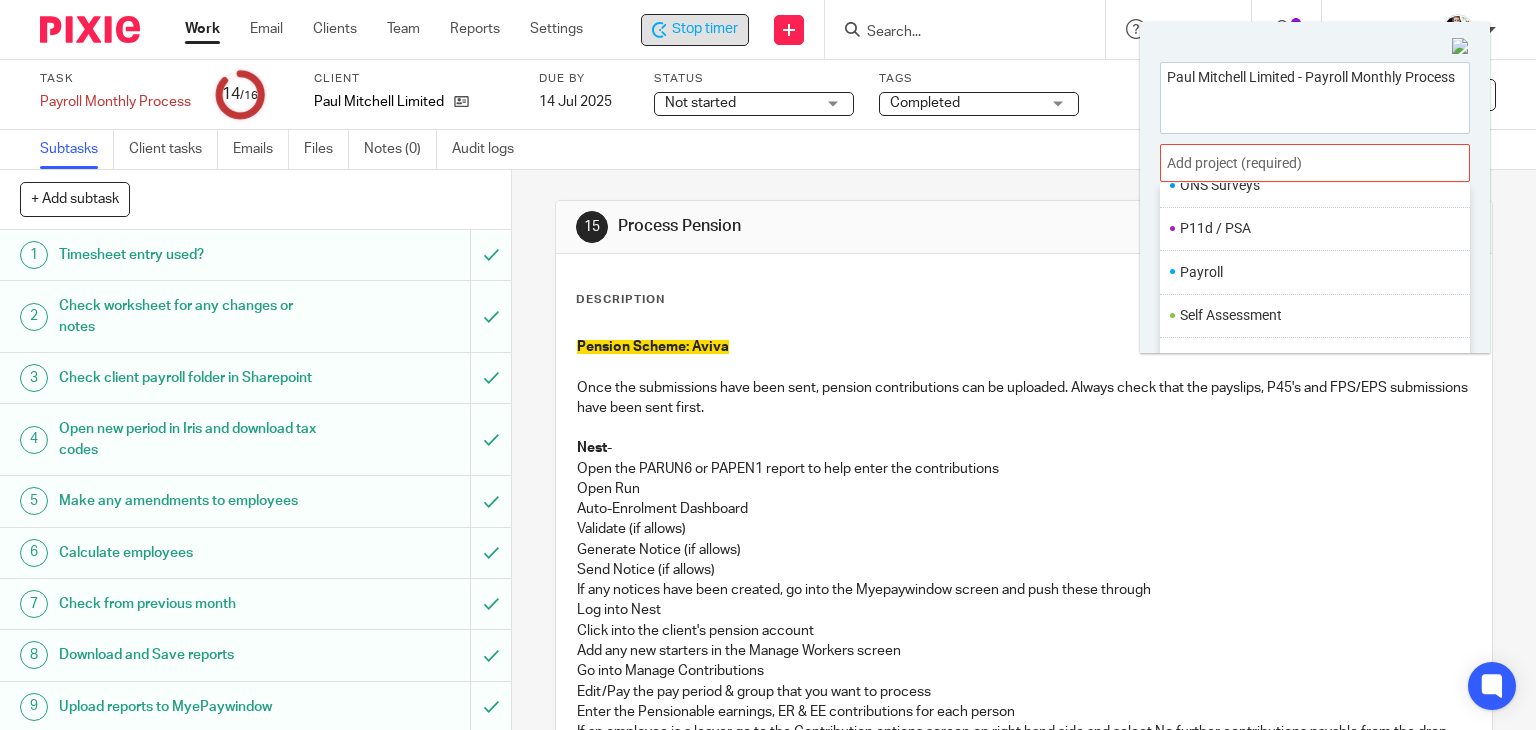 scroll, scrollTop: 748, scrollLeft: 0, axis: vertical 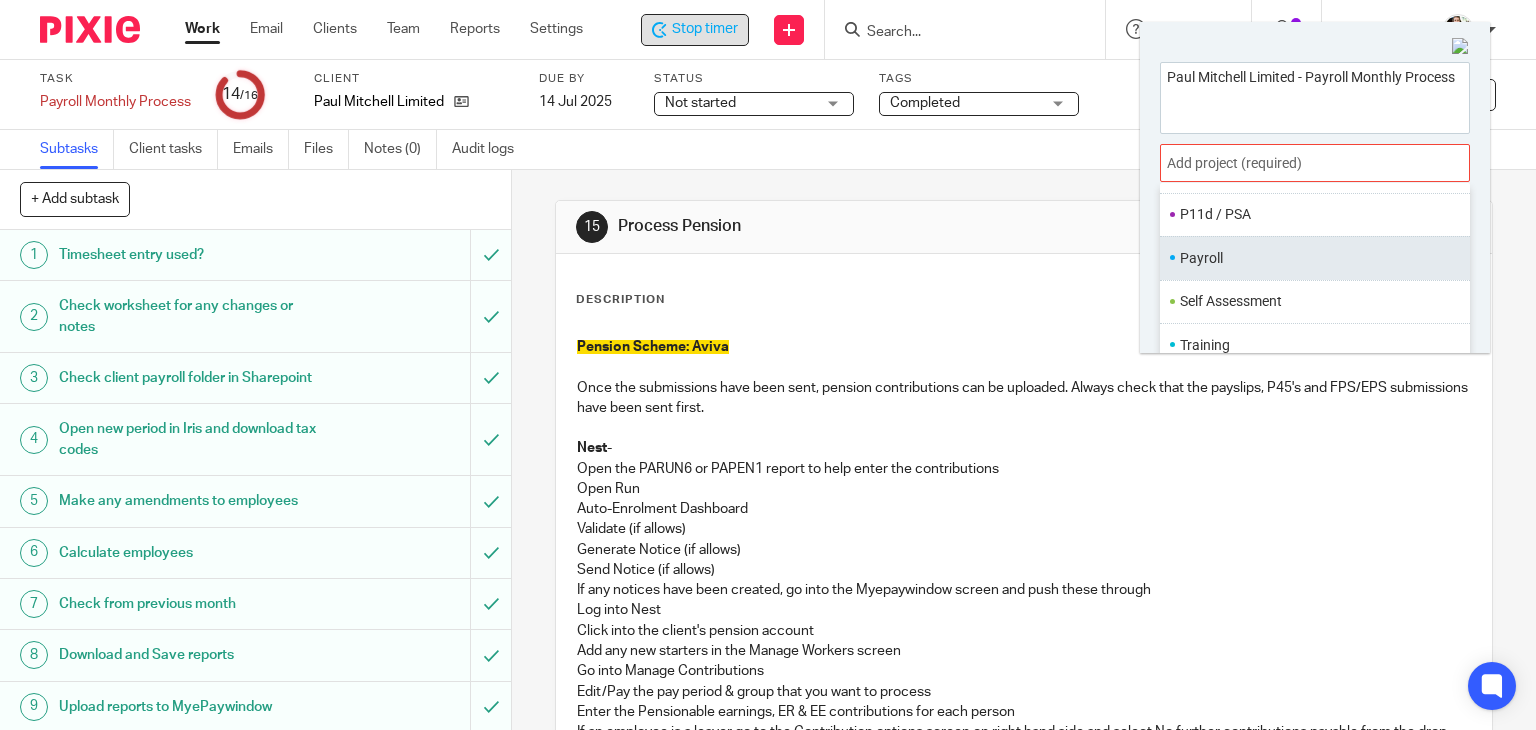 click on "Payroll" at bounding box center [1310, 258] 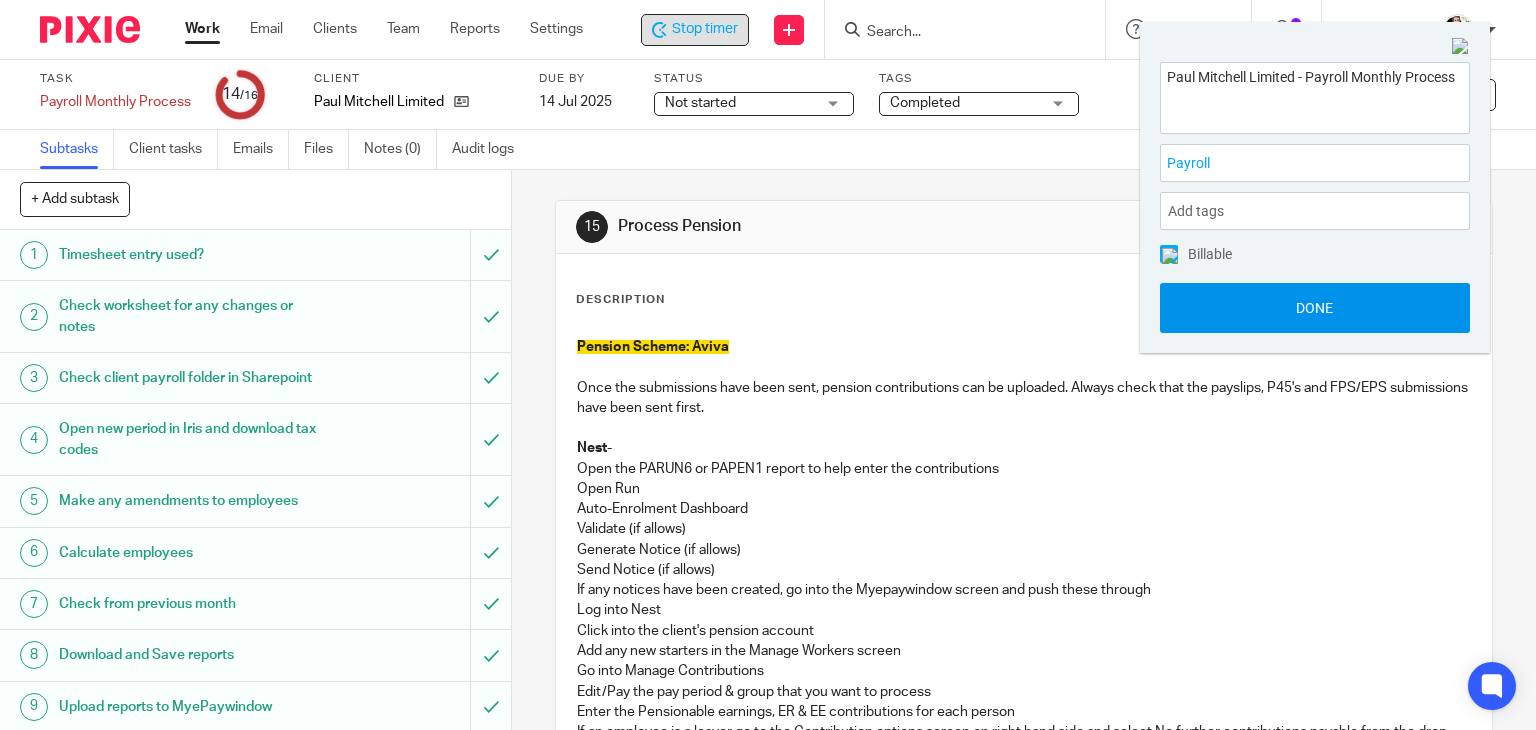 click on "Done" at bounding box center (1315, 308) 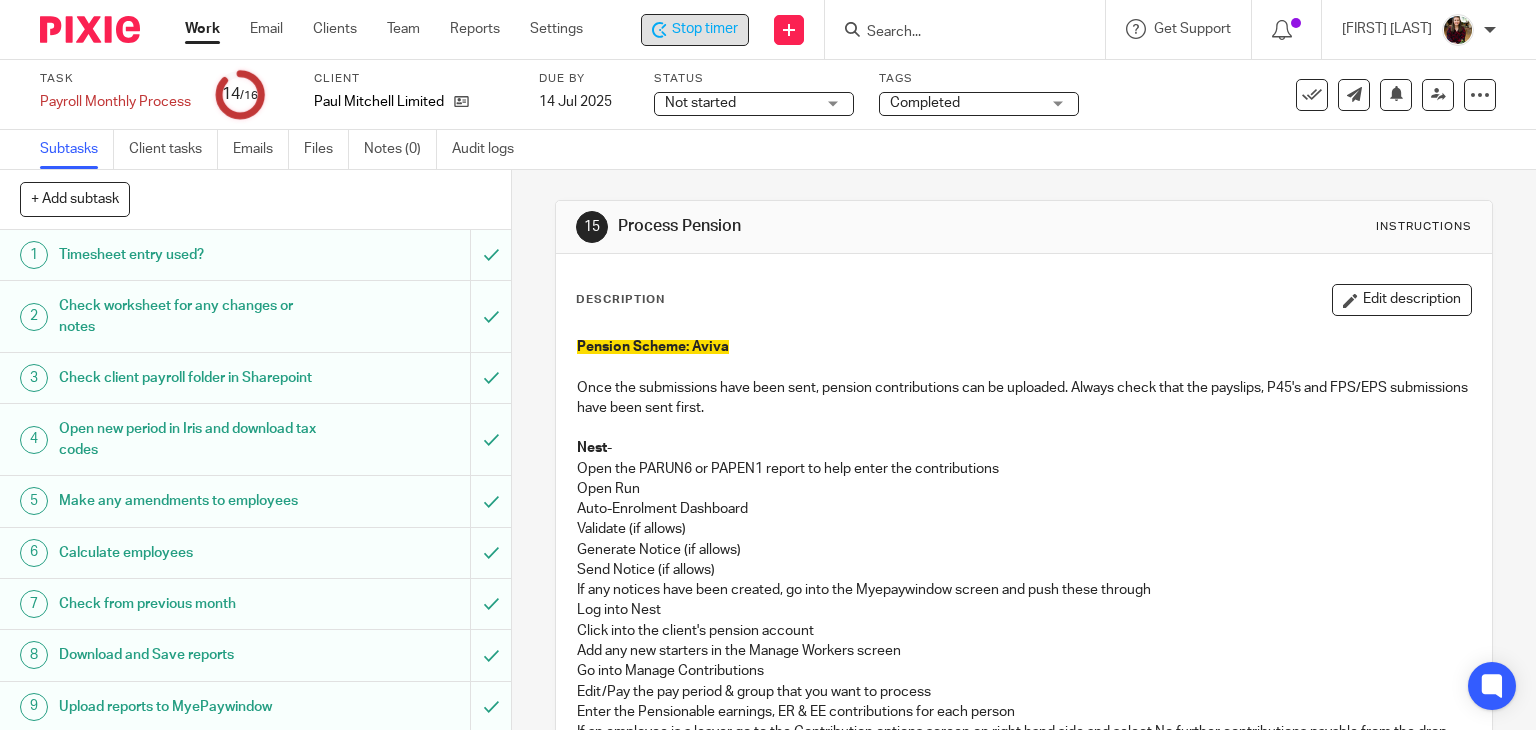 click on "Download and Save reports" at bounding box center [189, 655] 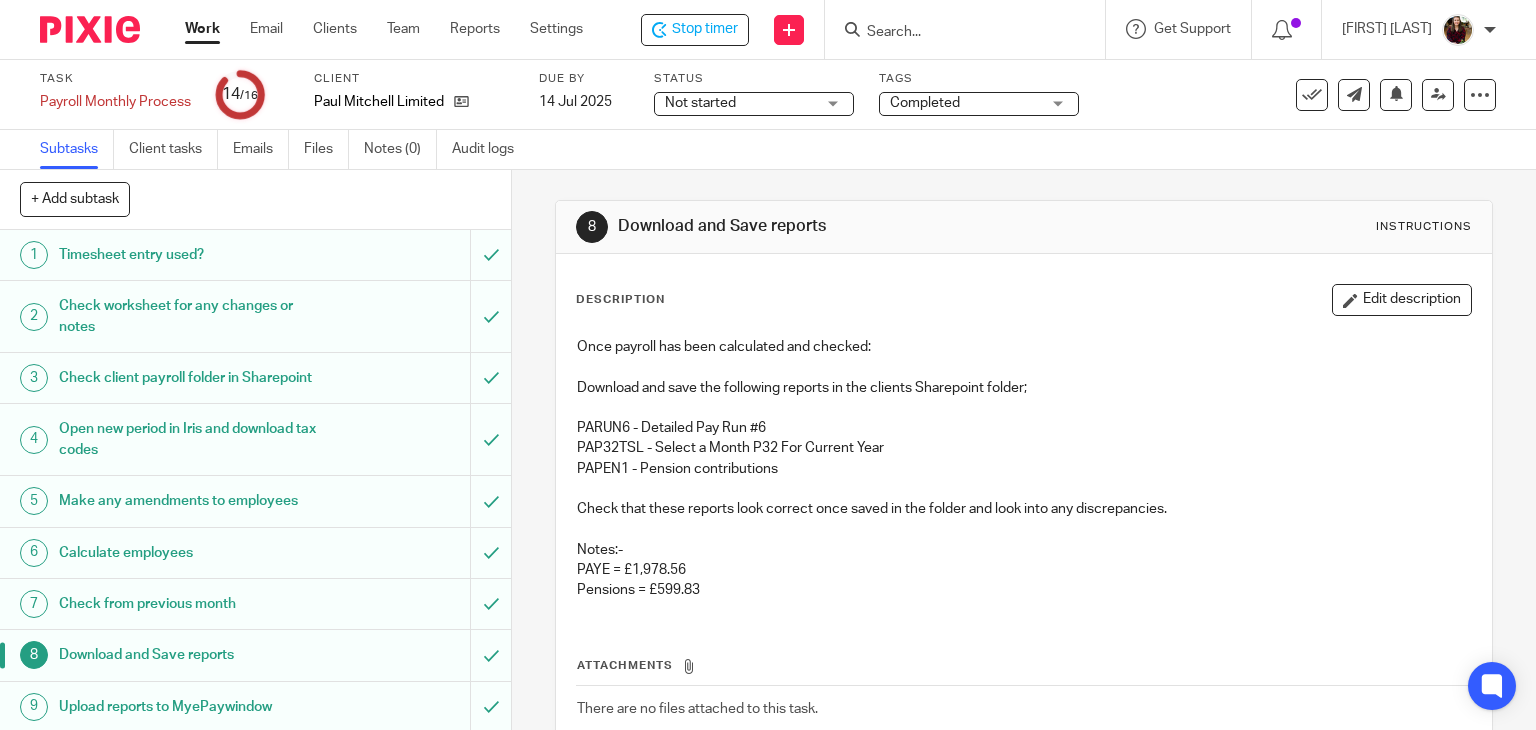 scroll, scrollTop: 0, scrollLeft: 0, axis: both 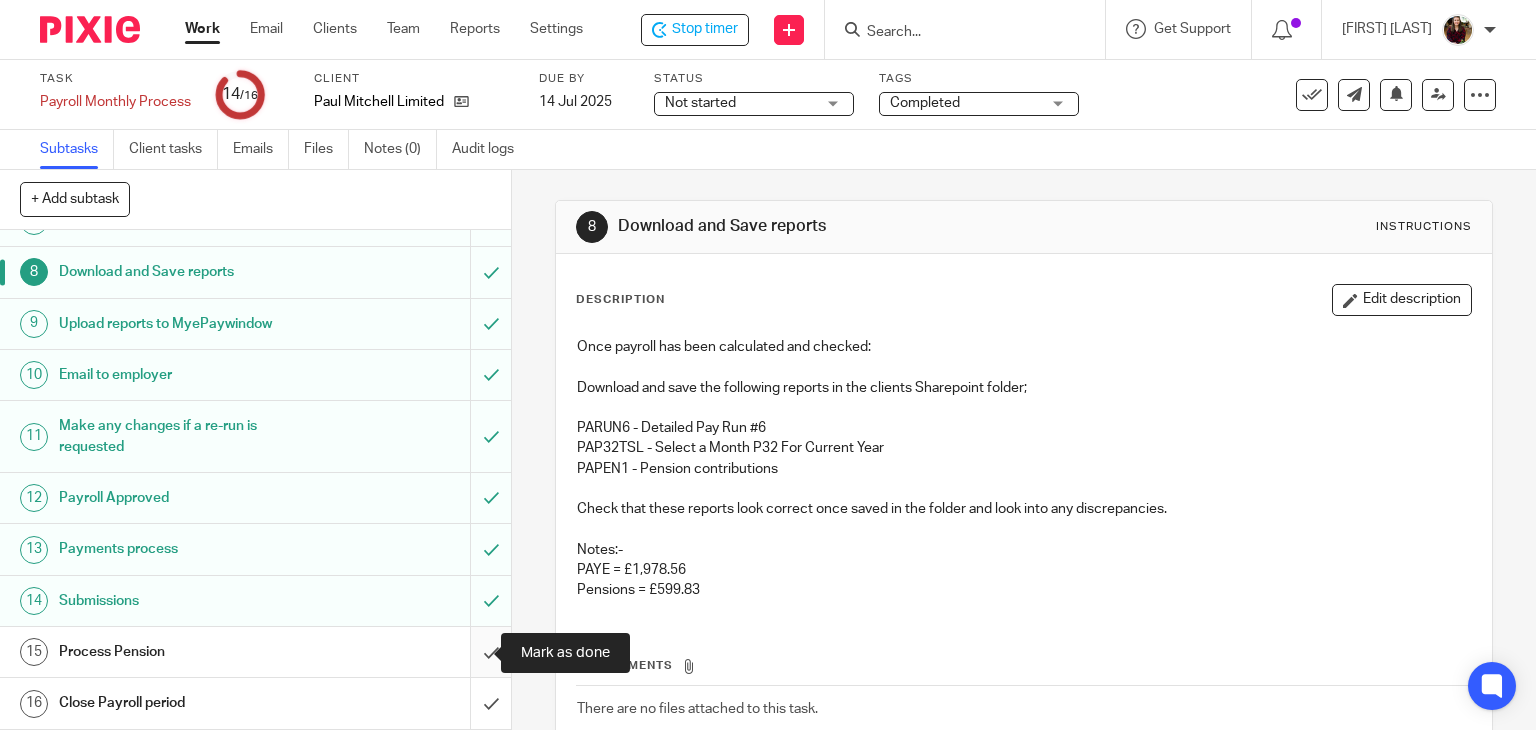 click at bounding box center (255, 652) 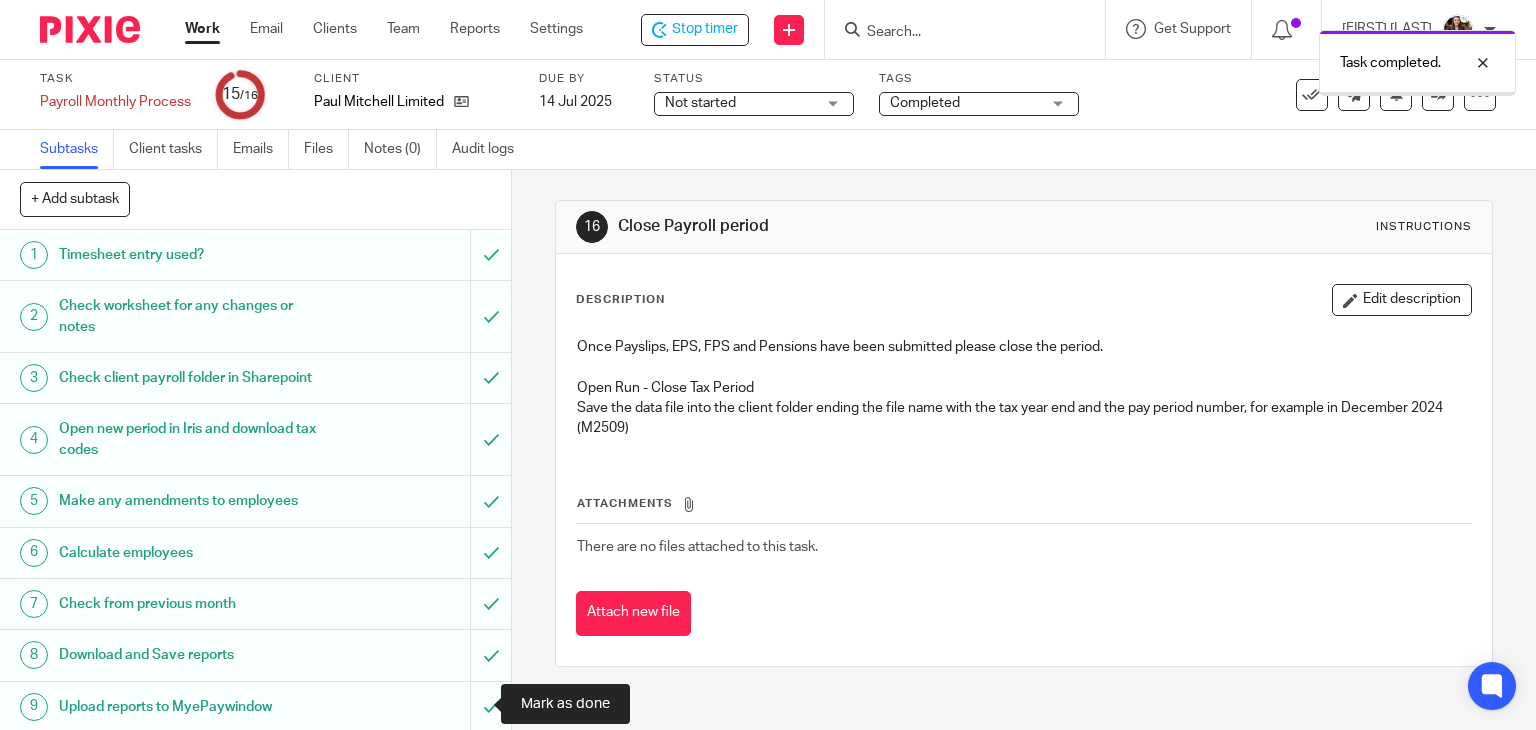 scroll, scrollTop: 0, scrollLeft: 0, axis: both 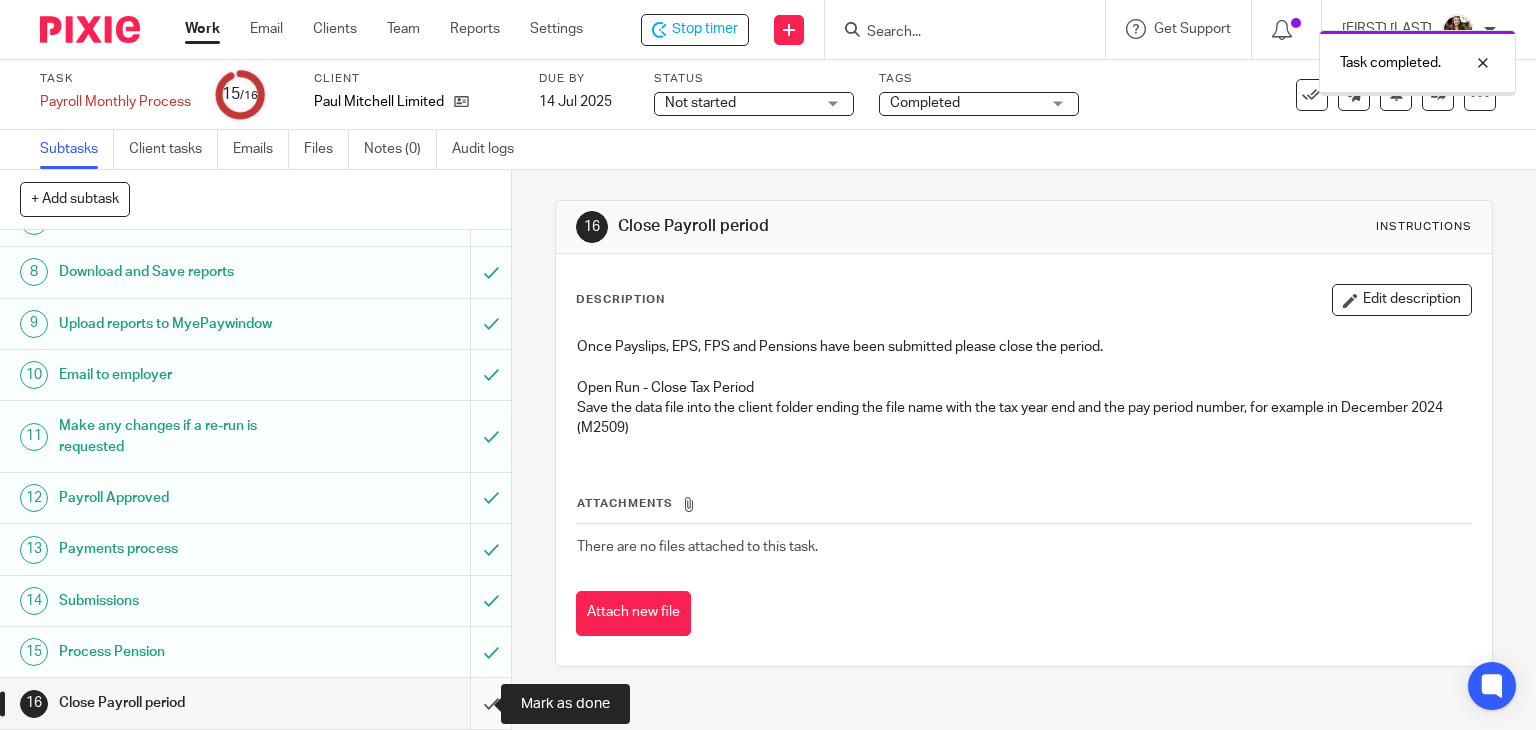 click at bounding box center (255, 703) 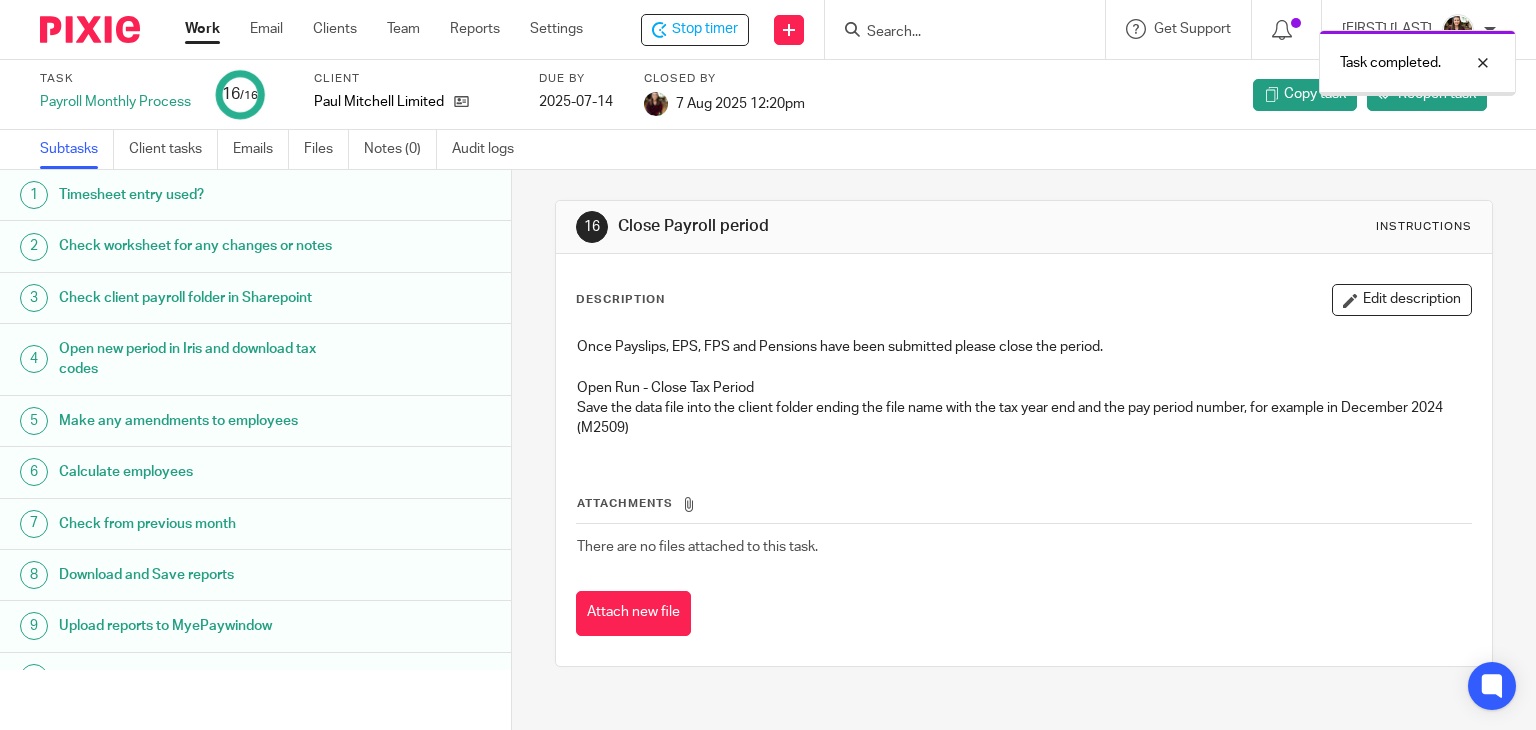 scroll, scrollTop: 0, scrollLeft: 0, axis: both 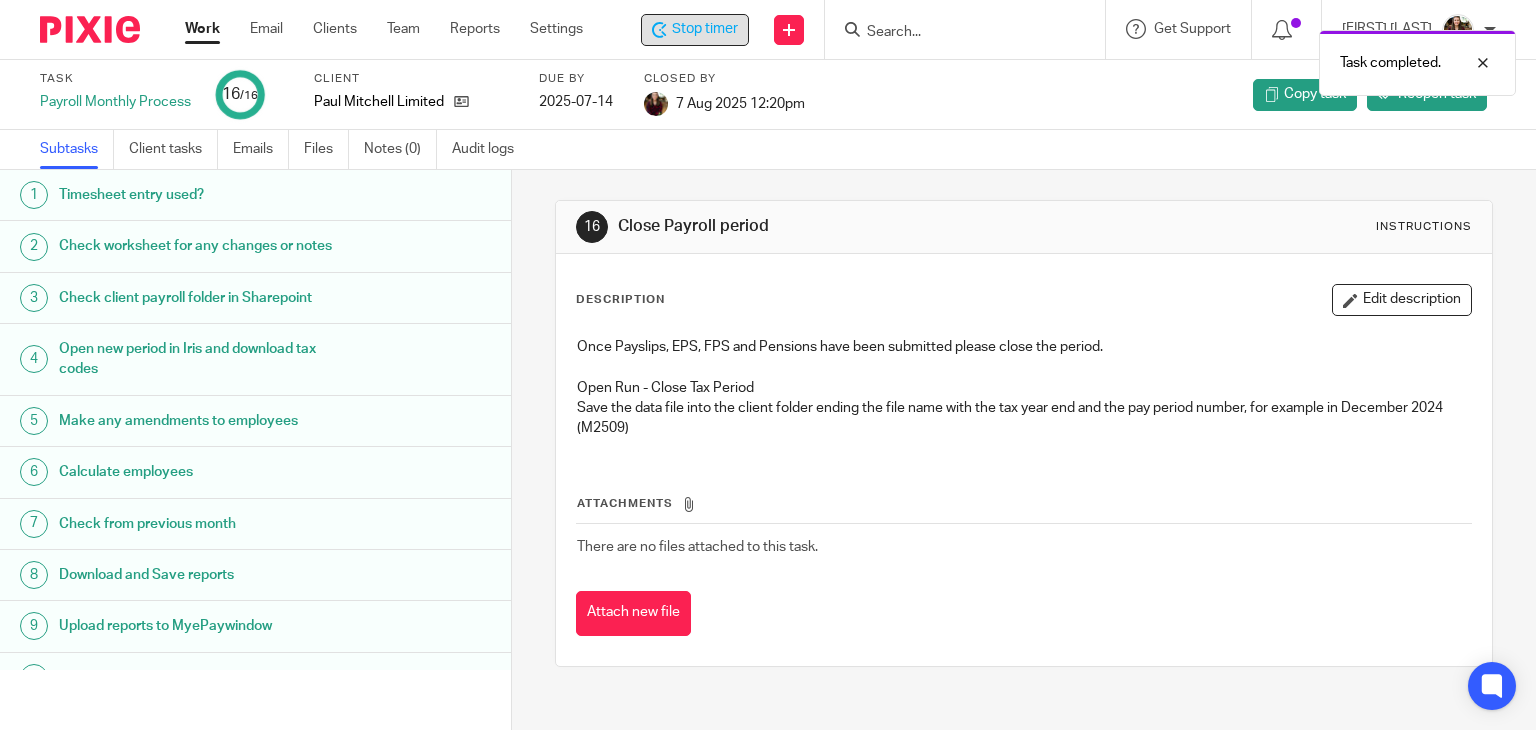 click on "Stop timer" at bounding box center [705, 29] 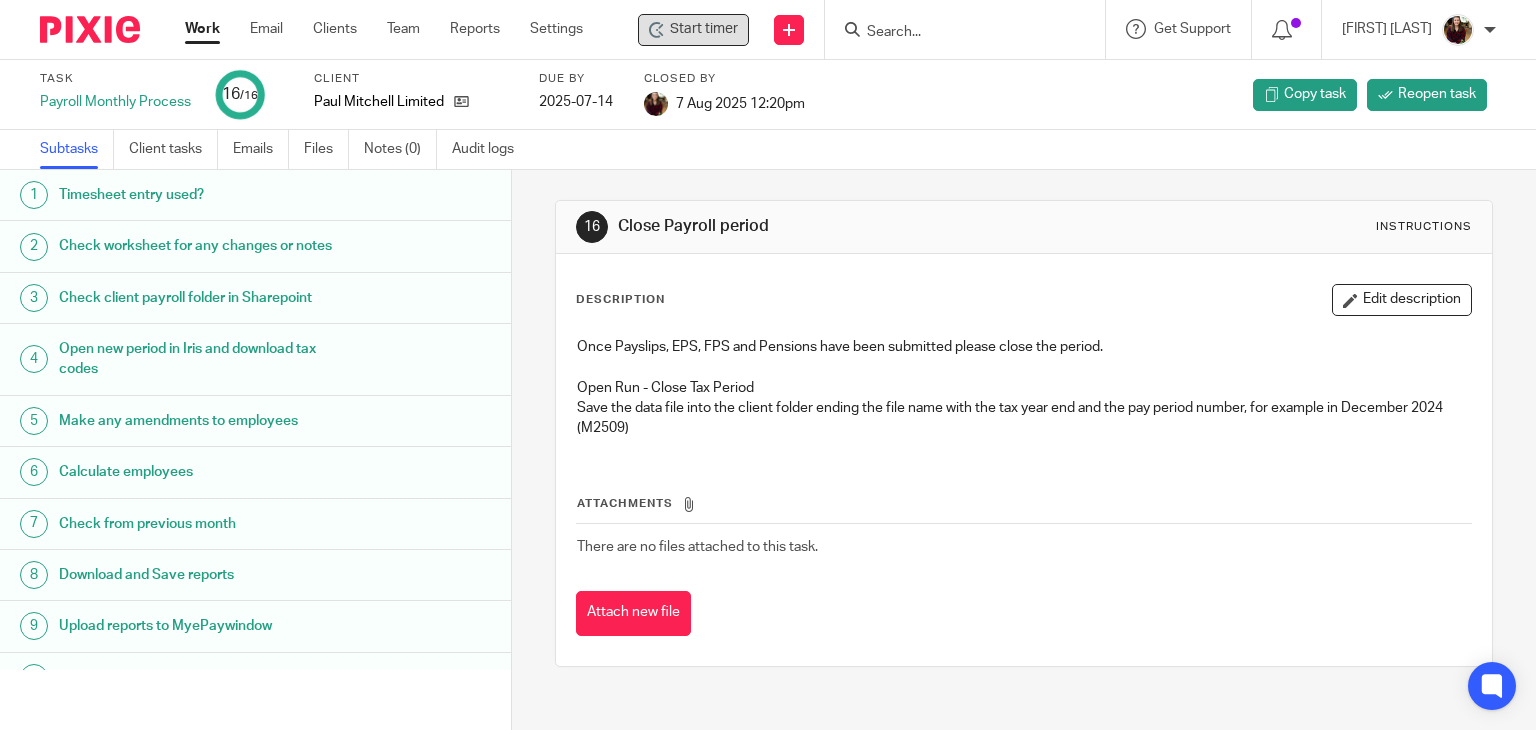 click at bounding box center [955, 33] 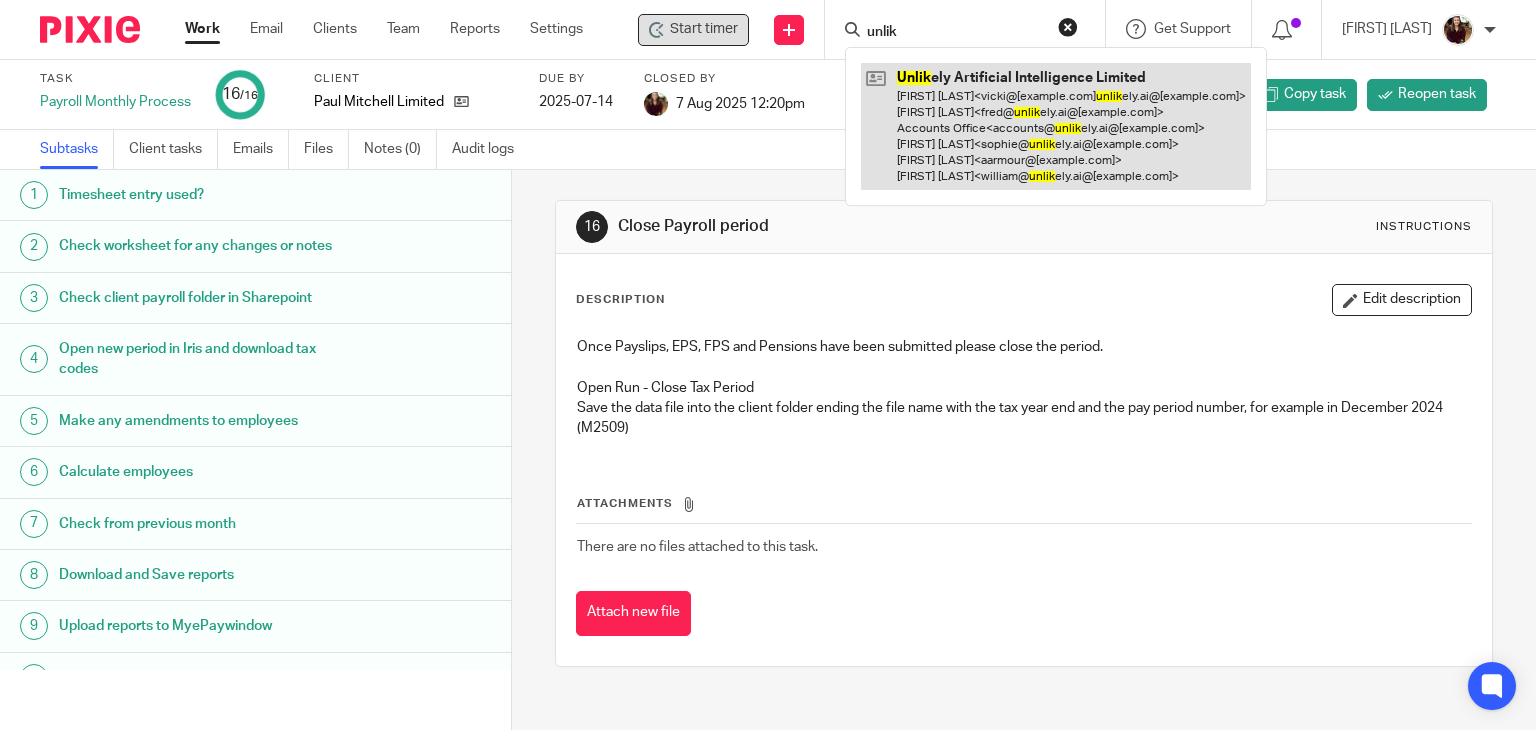 type on "unlik" 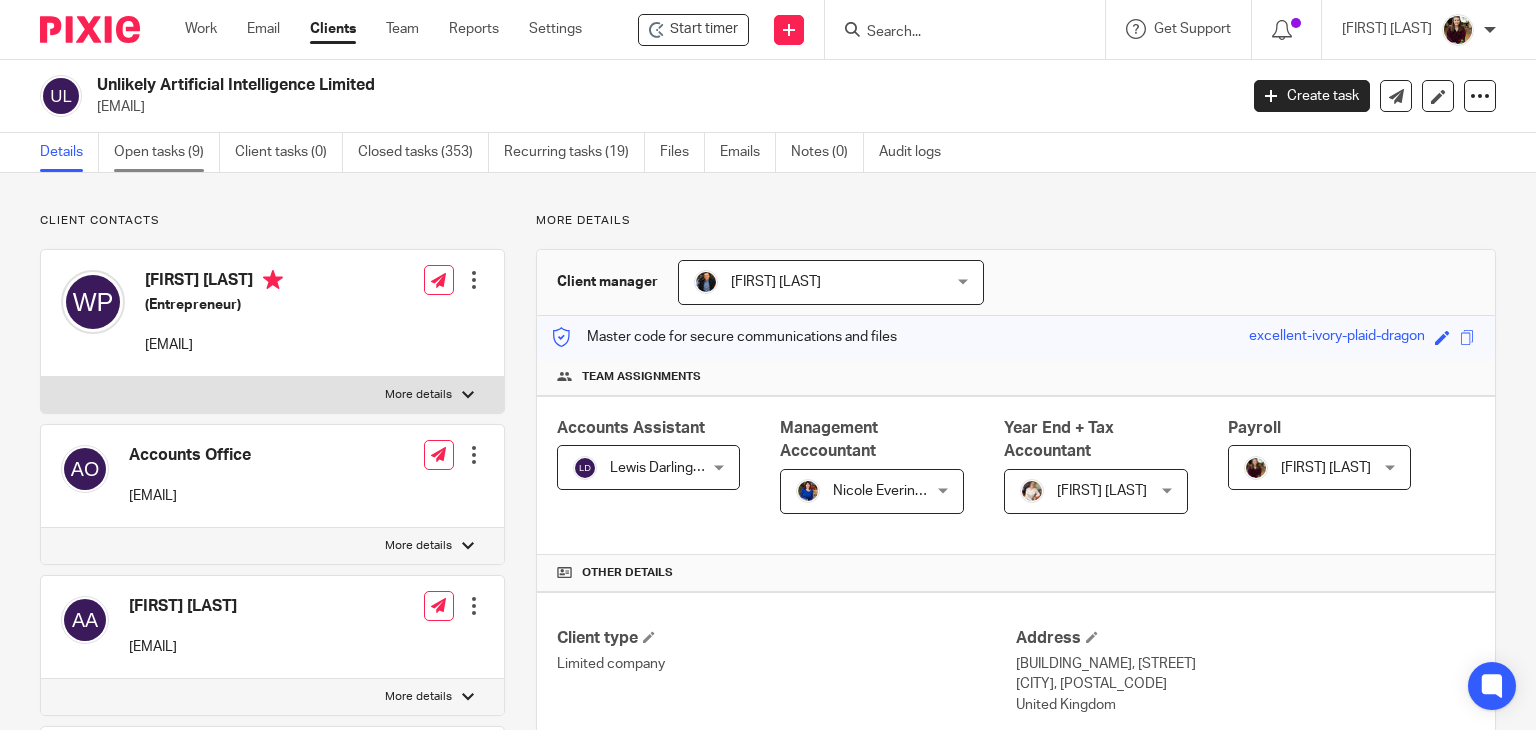 scroll, scrollTop: 0, scrollLeft: 0, axis: both 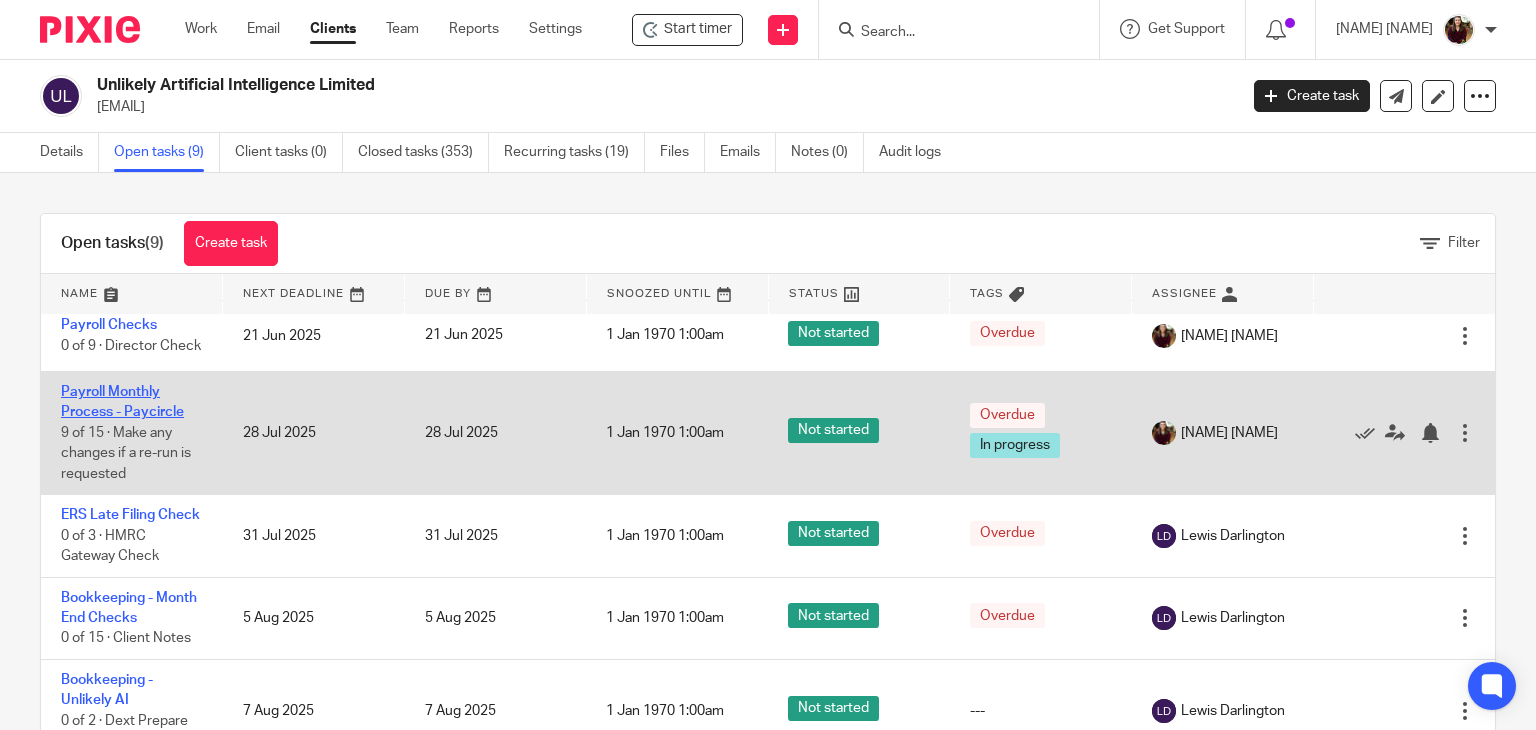 click on "Payroll Monthly Process - Paycircle" at bounding box center [122, 402] 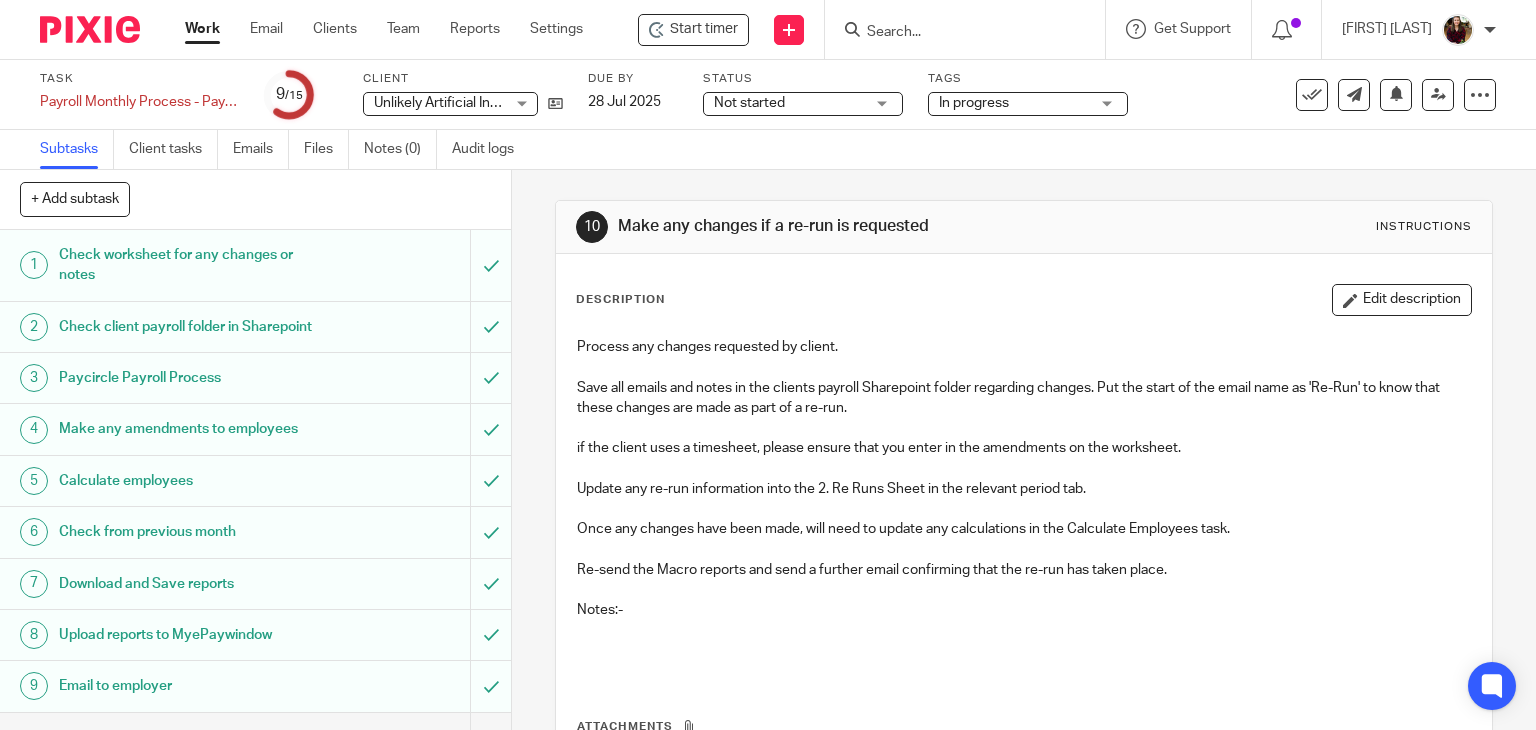 scroll, scrollTop: 0, scrollLeft: 0, axis: both 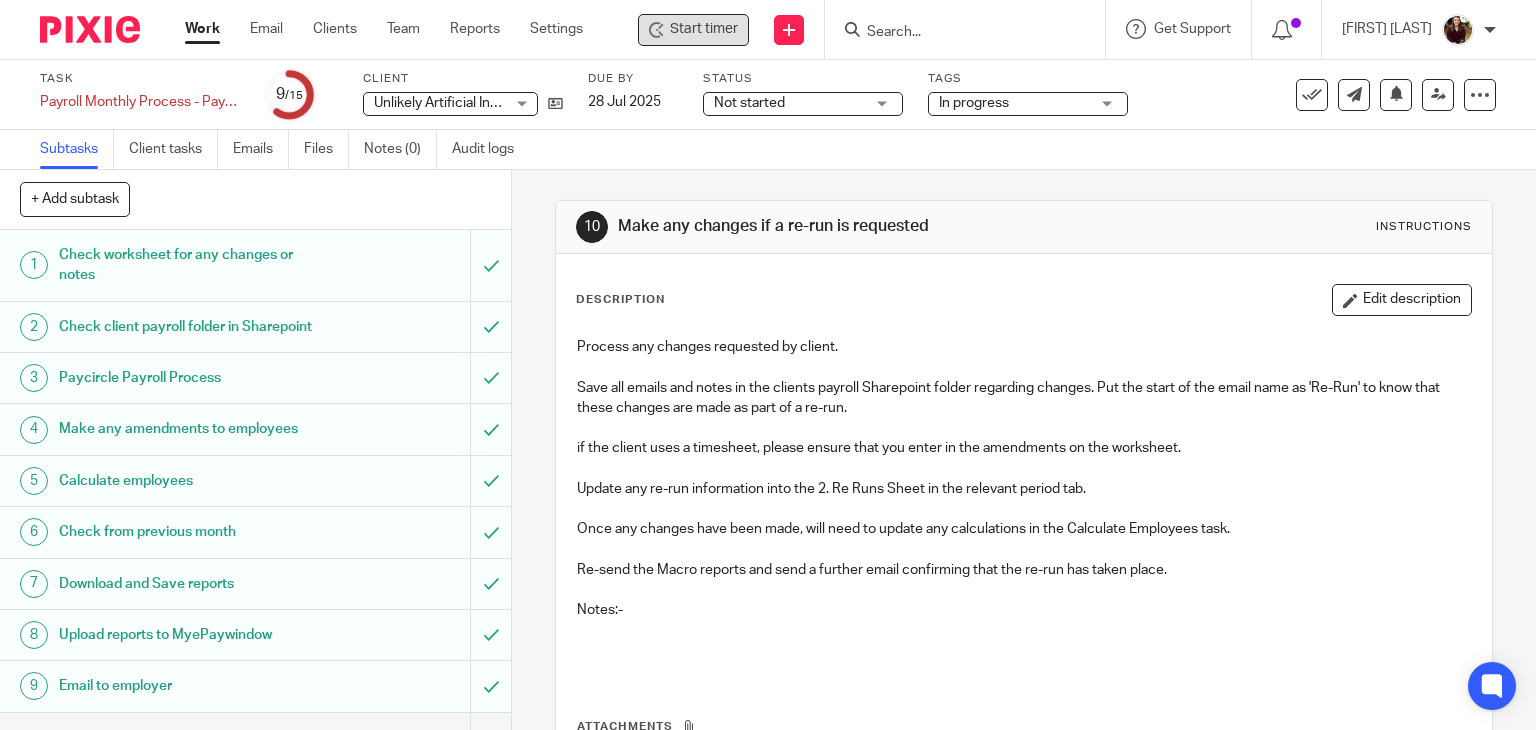 click on "Start timer" at bounding box center (704, 29) 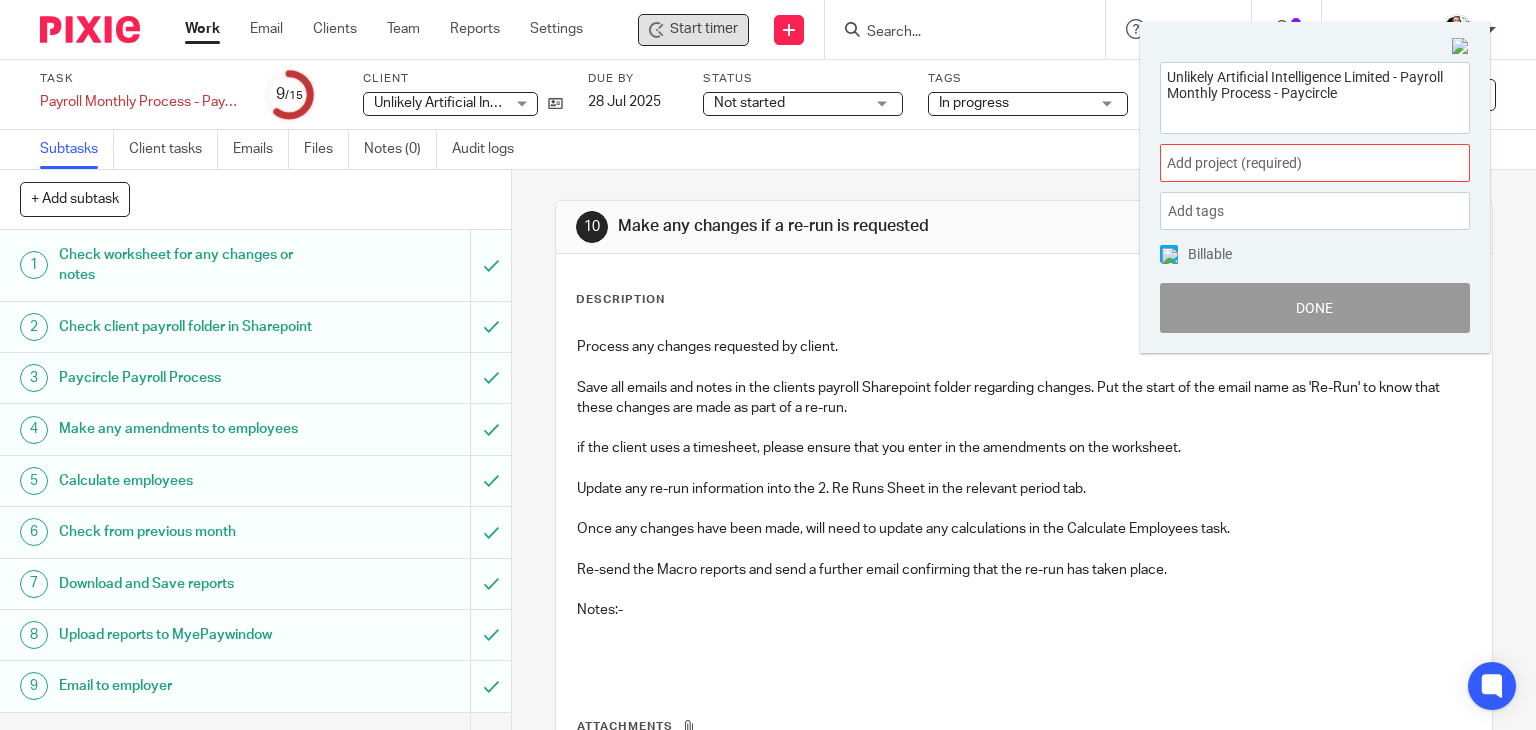 click on "Add project (required) :" at bounding box center (1293, 163) 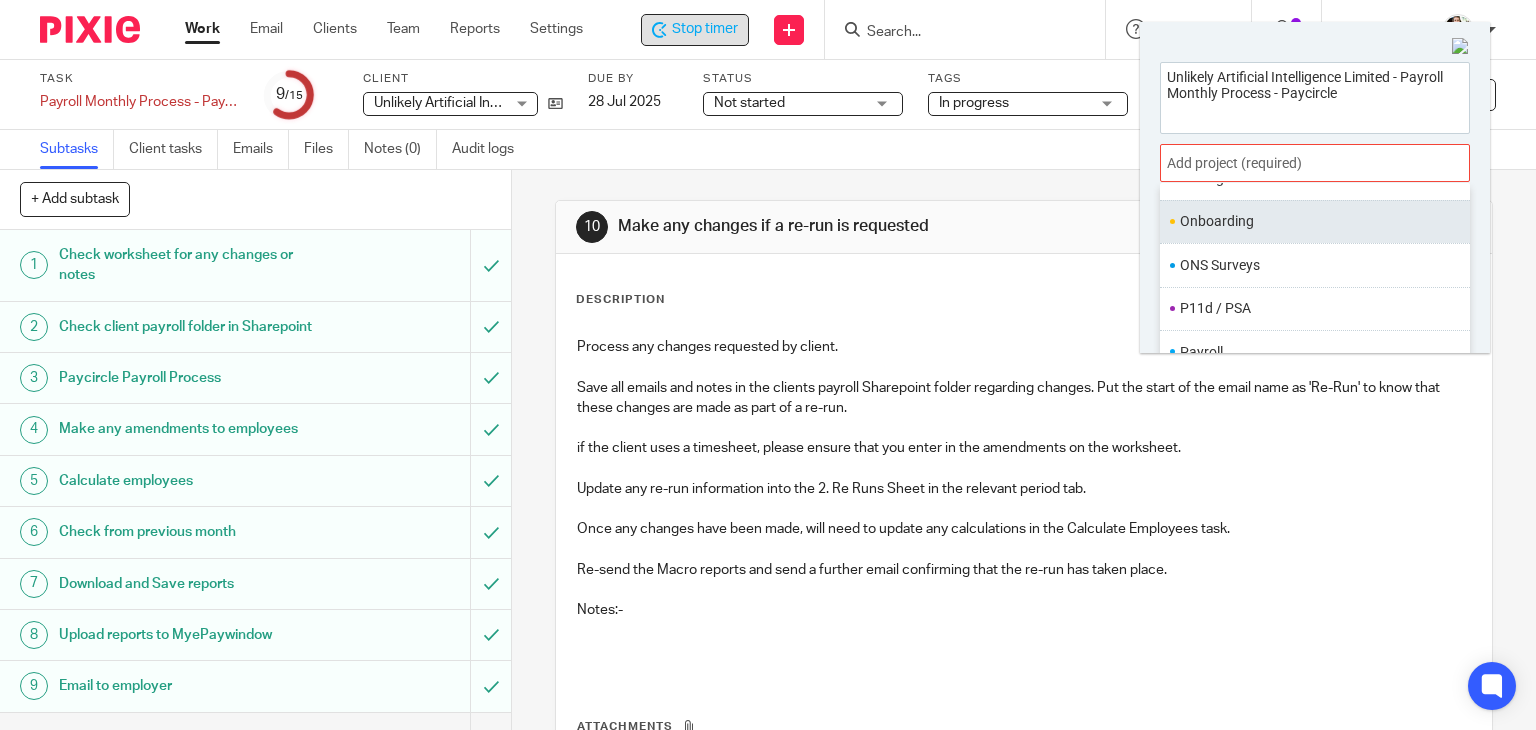 scroll, scrollTop: 700, scrollLeft: 0, axis: vertical 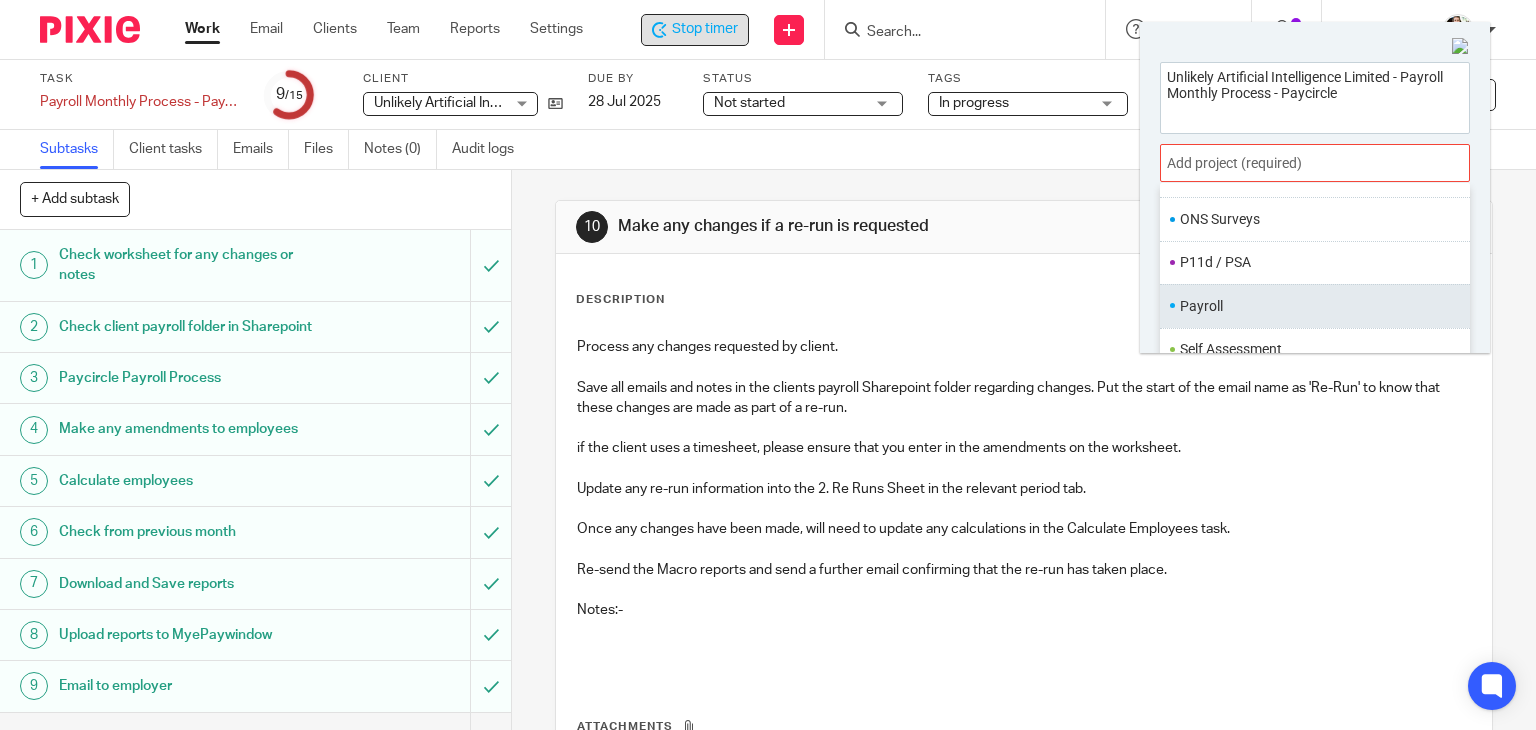 click on "Payroll" at bounding box center [1310, 306] 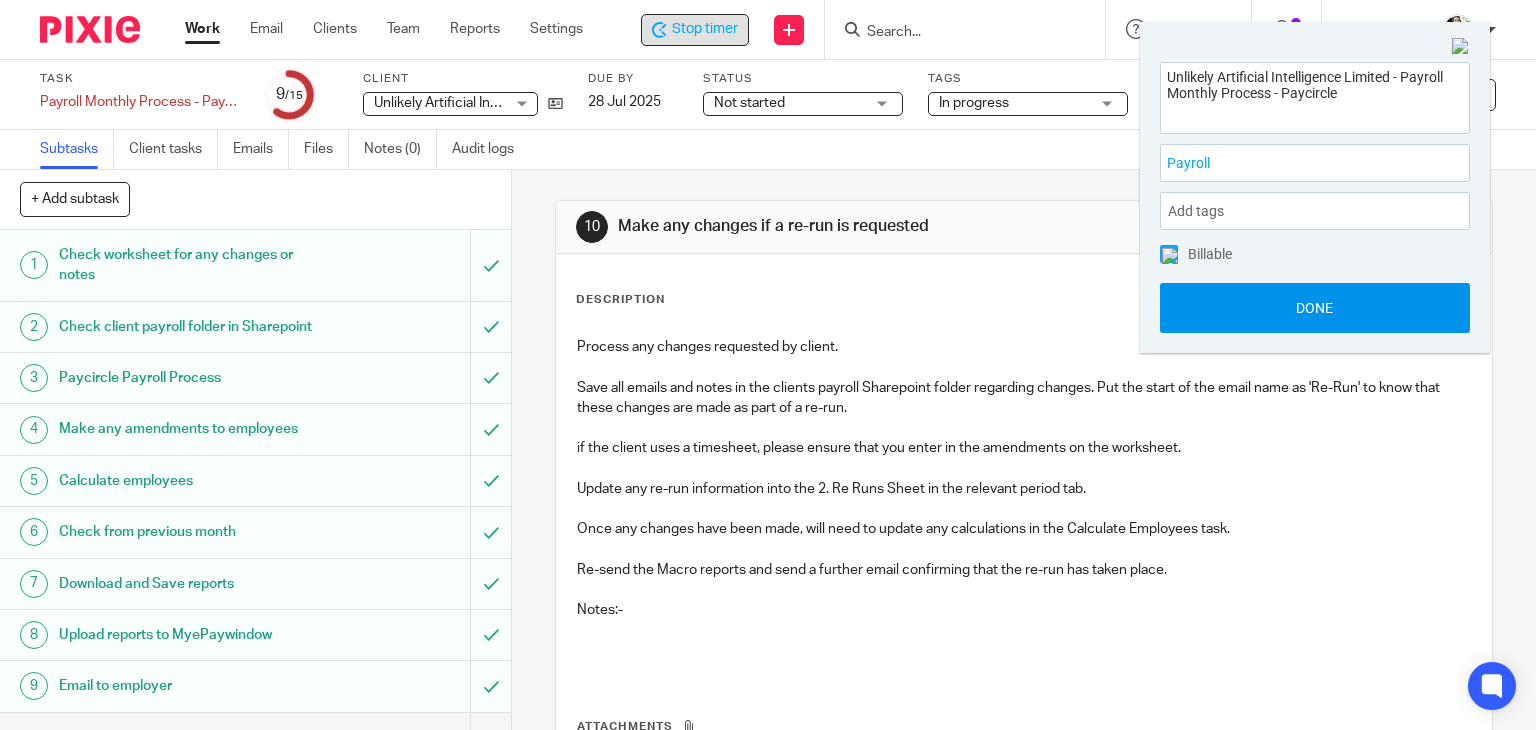 click on "Done" at bounding box center [1315, 308] 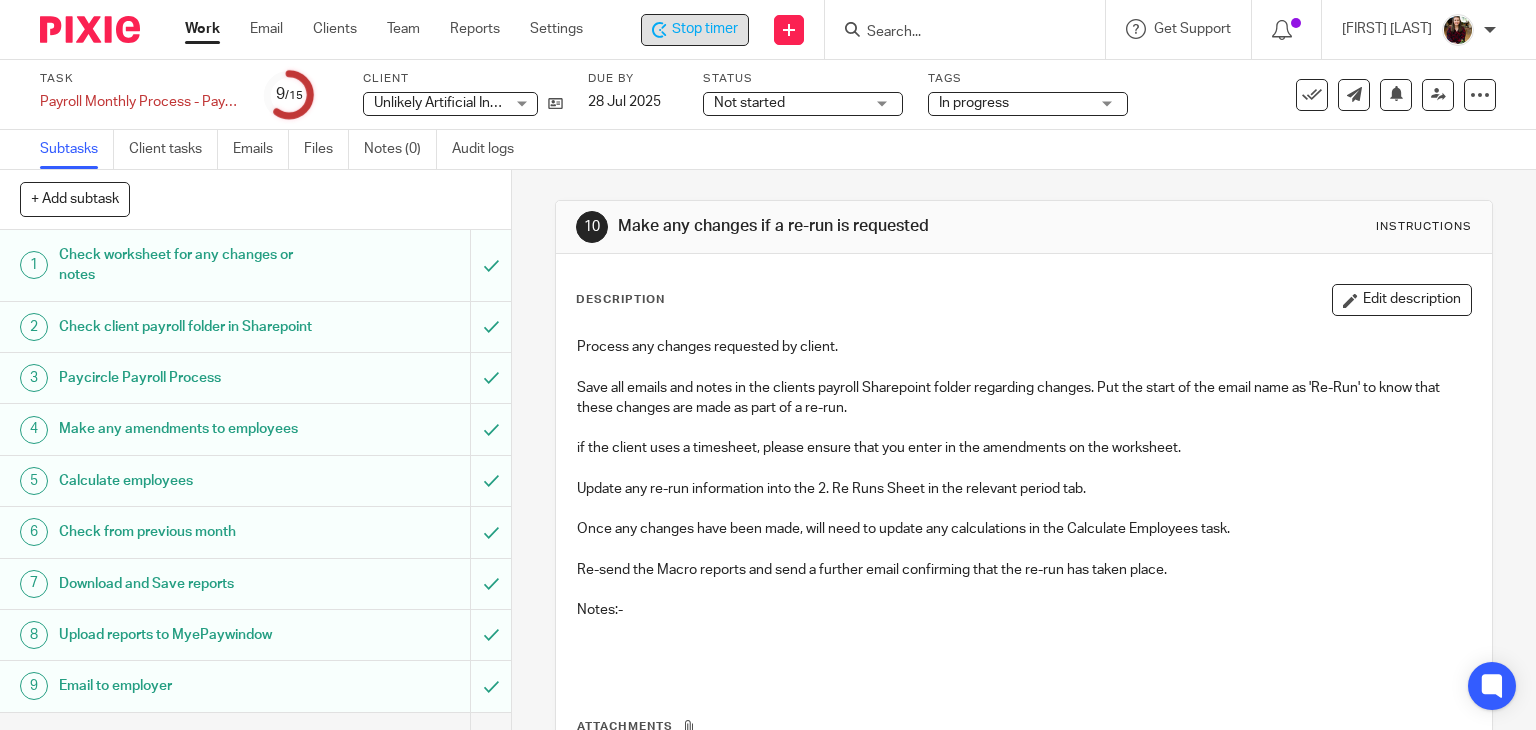 click on "Calculate employees" at bounding box center [189, 481] 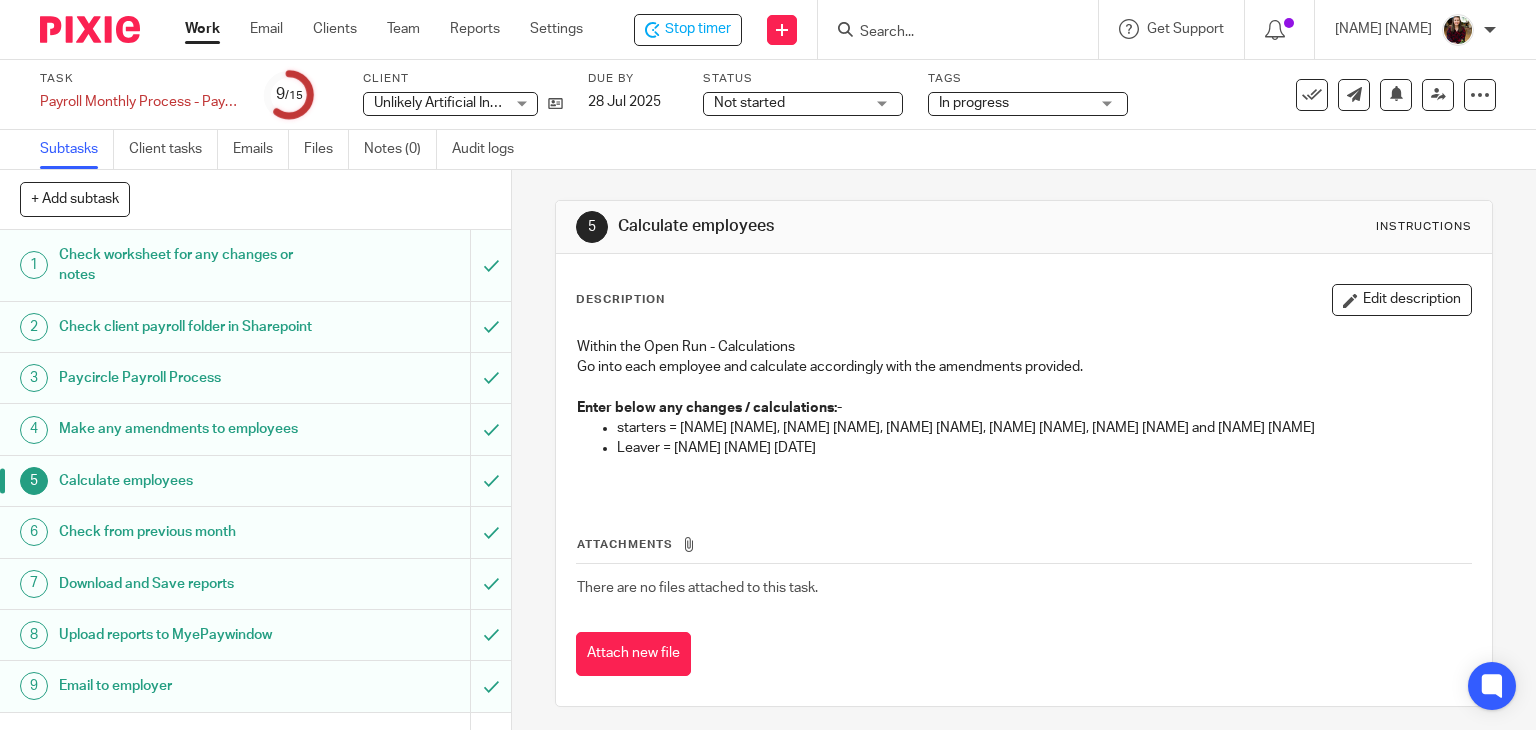 scroll, scrollTop: 0, scrollLeft: 0, axis: both 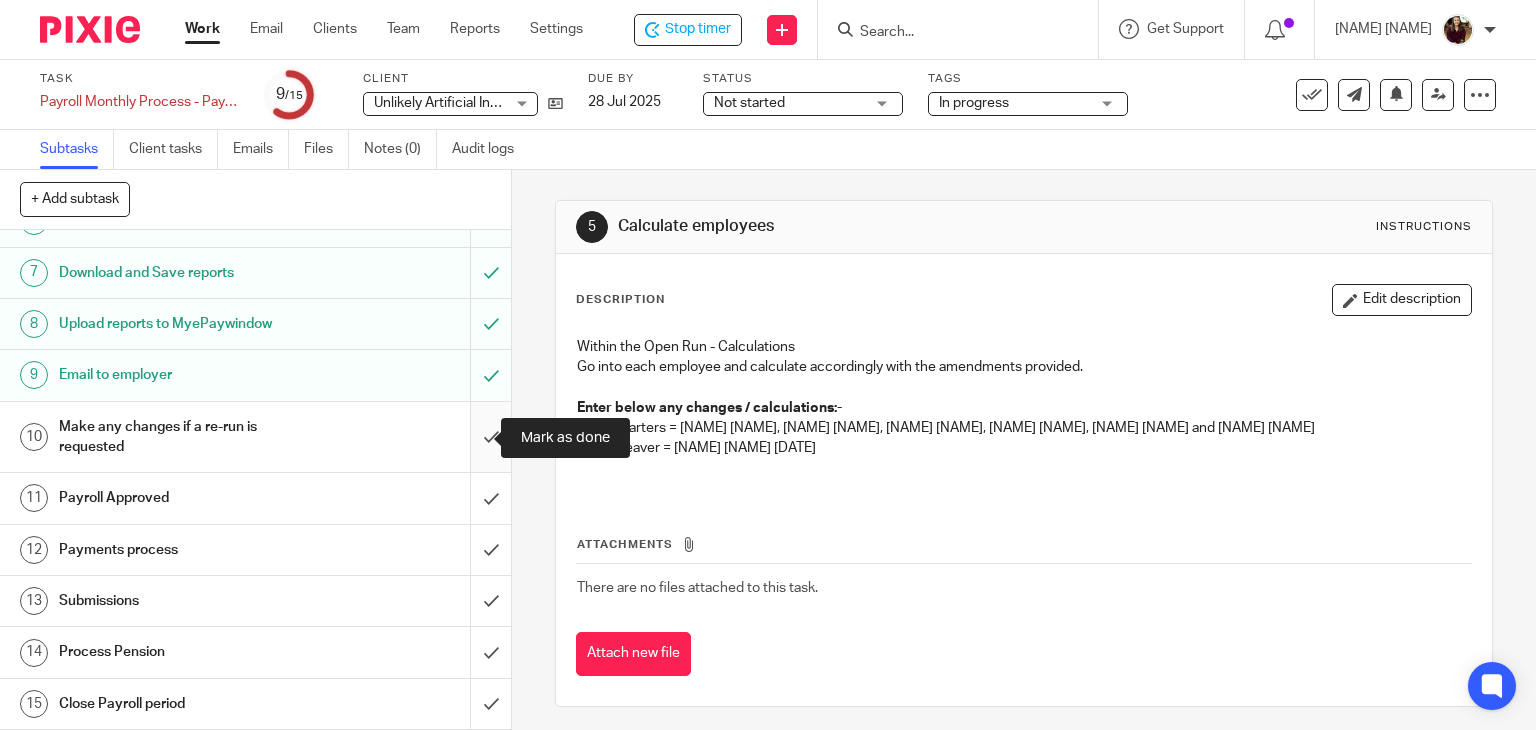 click at bounding box center (255, 437) 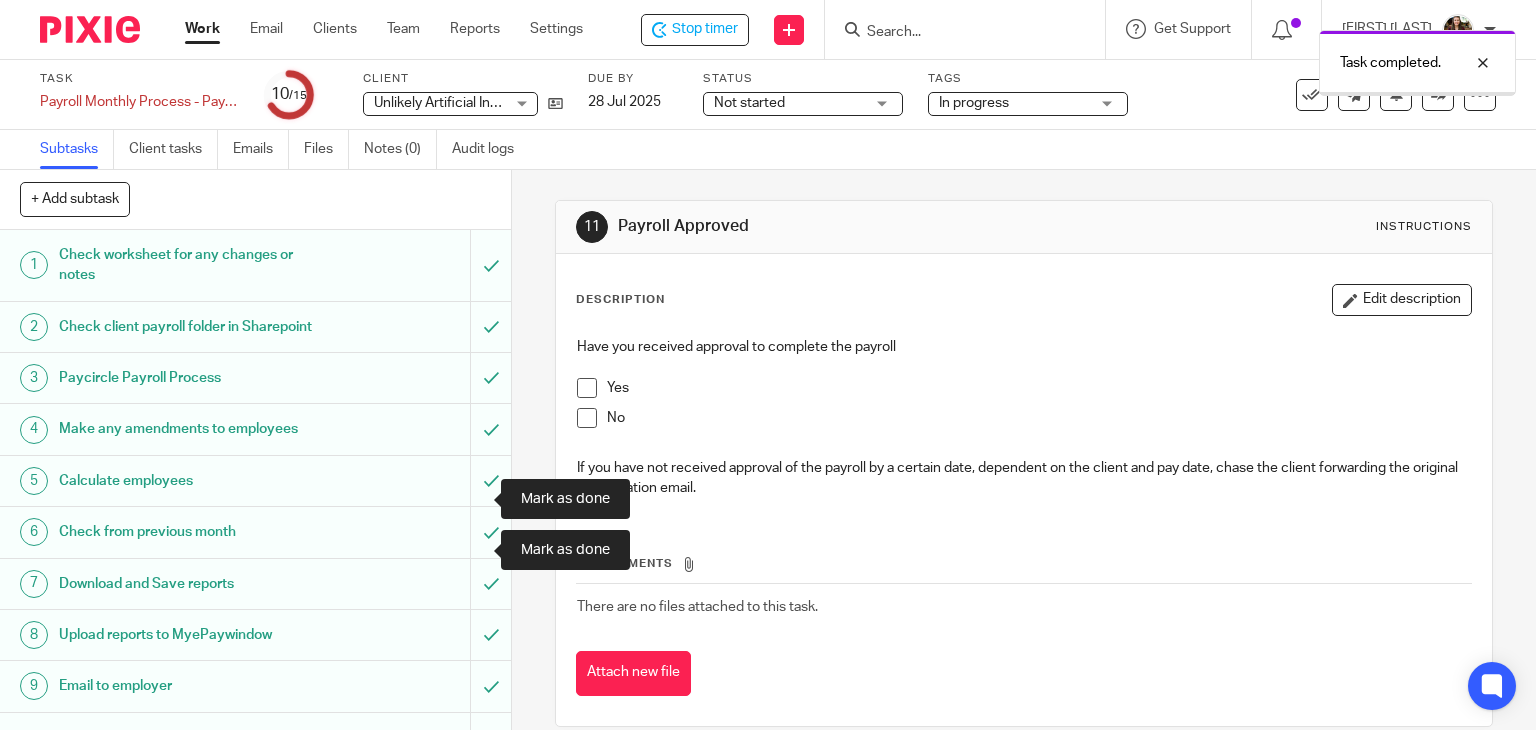 scroll, scrollTop: 0, scrollLeft: 0, axis: both 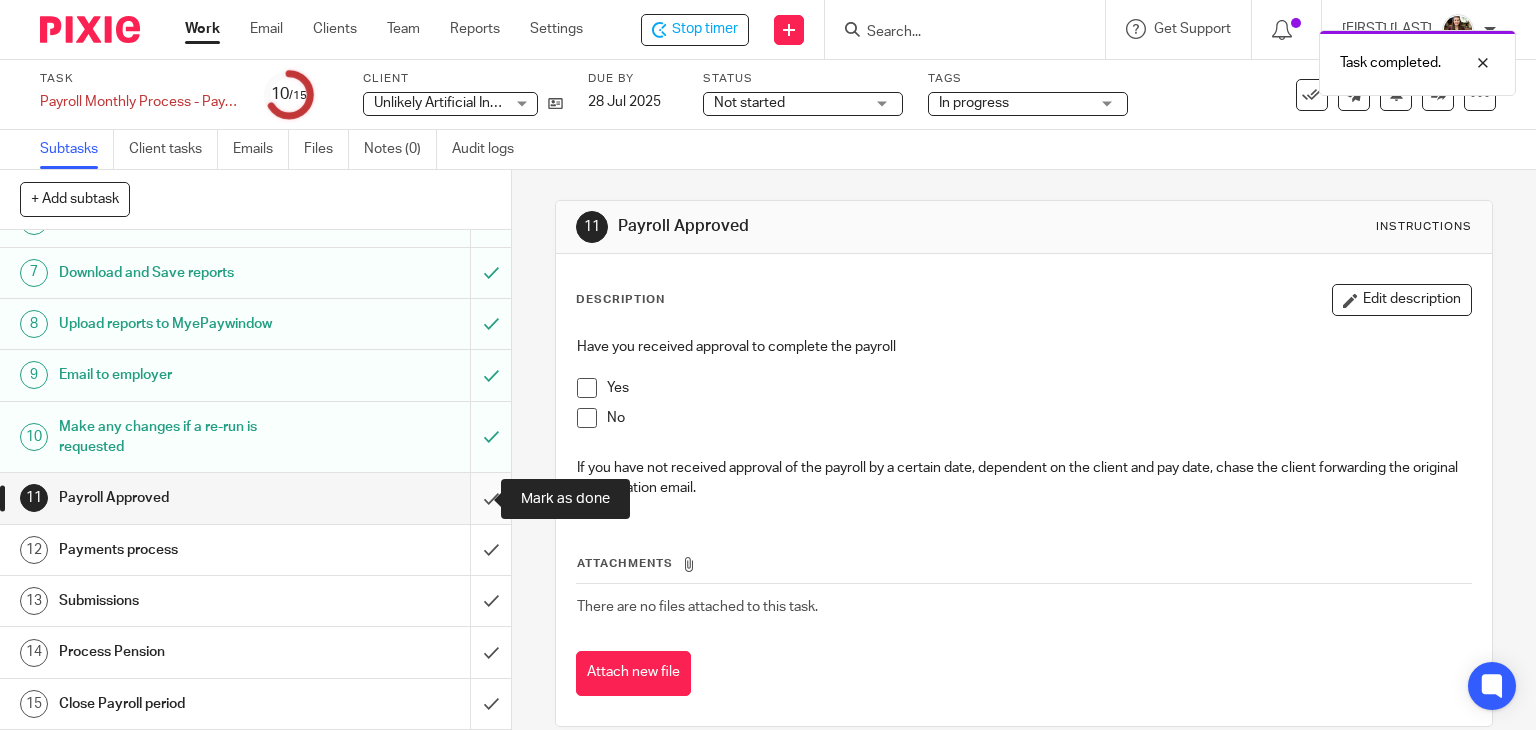 click at bounding box center [255, 498] 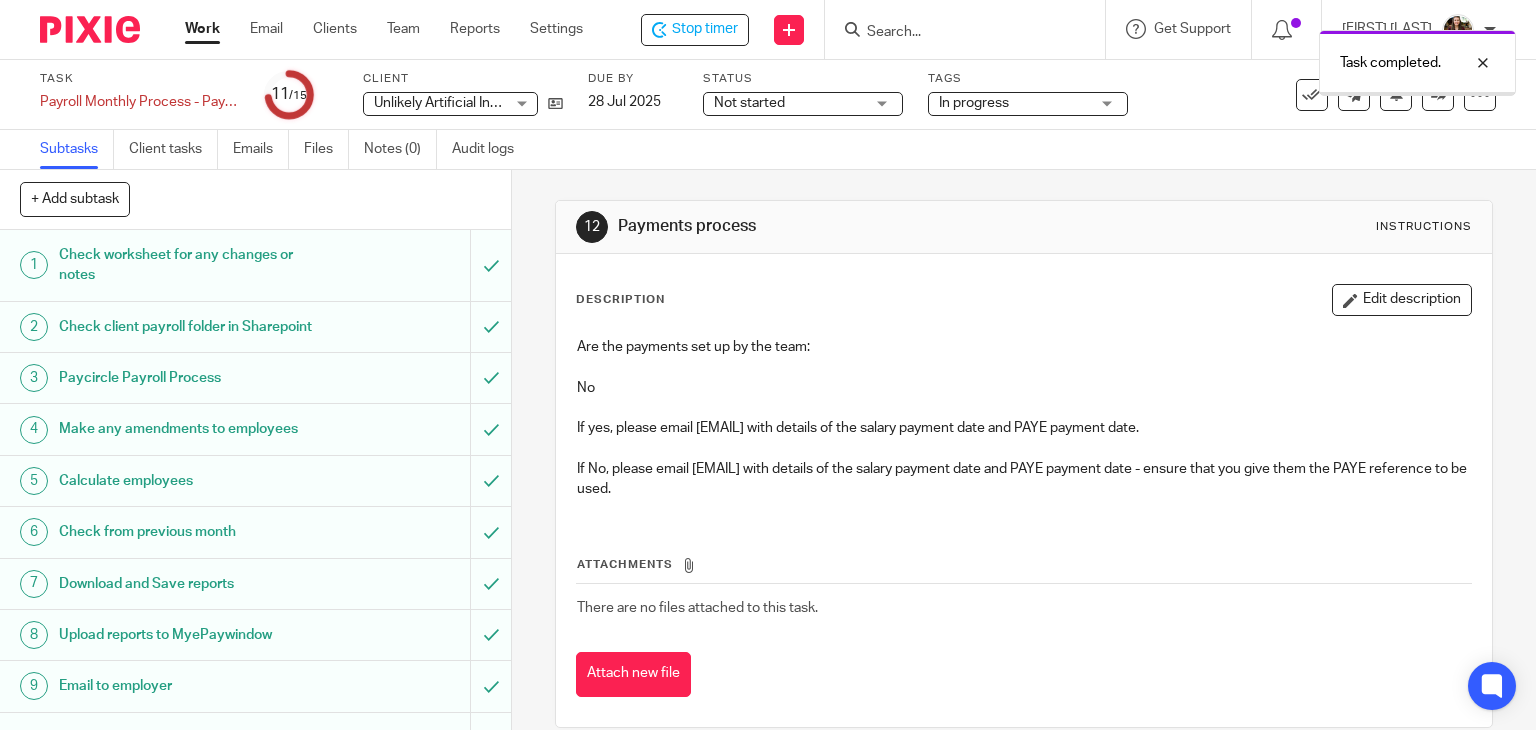 scroll, scrollTop: 0, scrollLeft: 0, axis: both 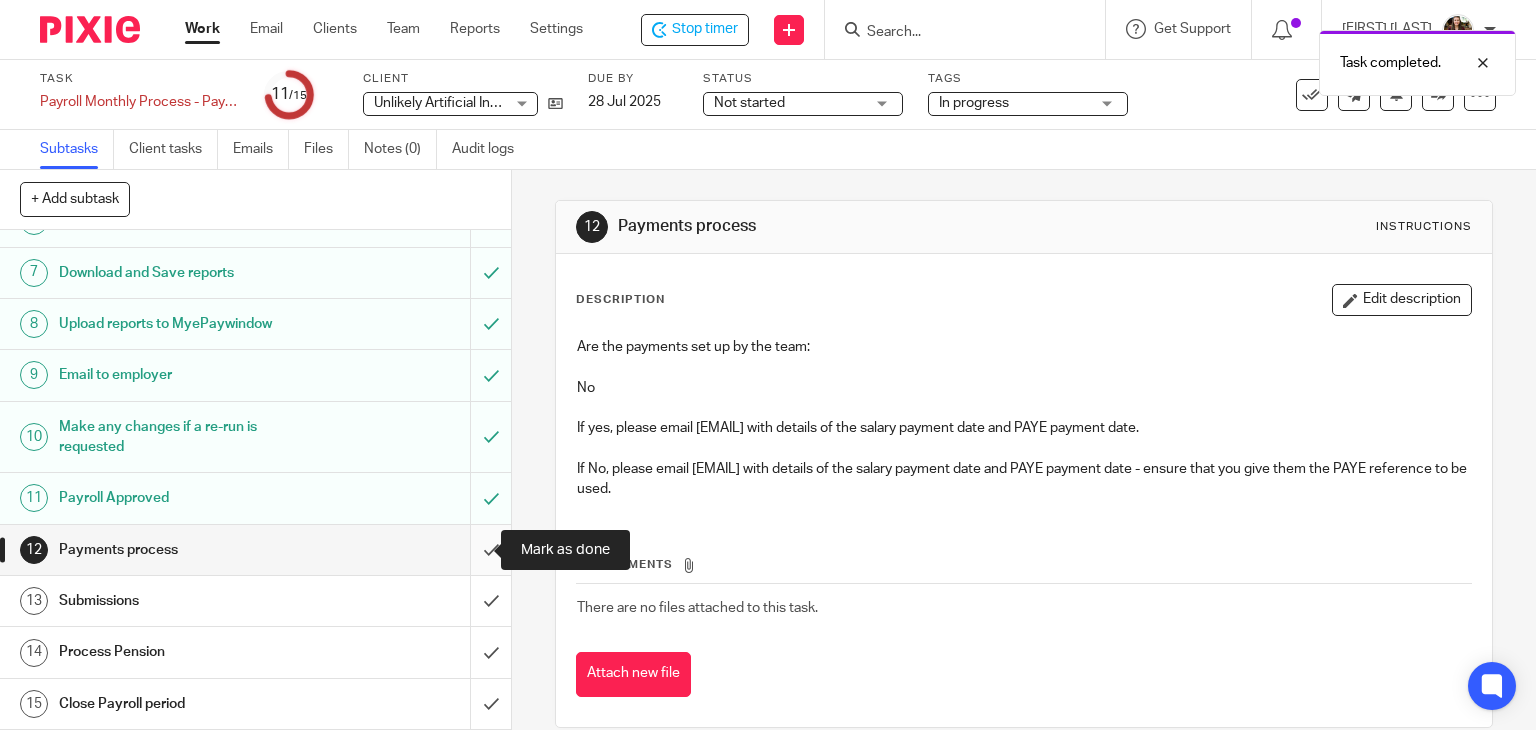 click at bounding box center [255, 550] 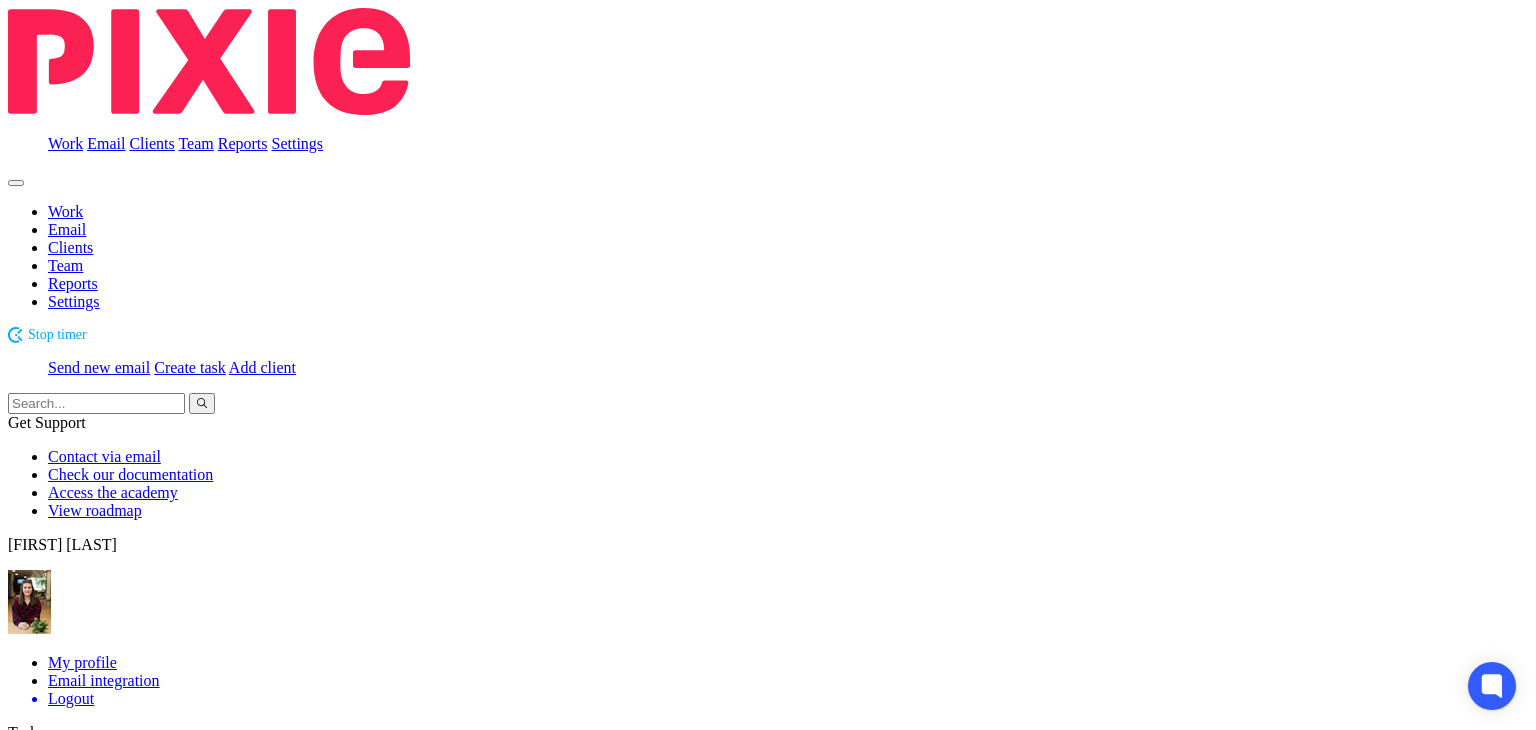 scroll, scrollTop: 0, scrollLeft: 0, axis: both 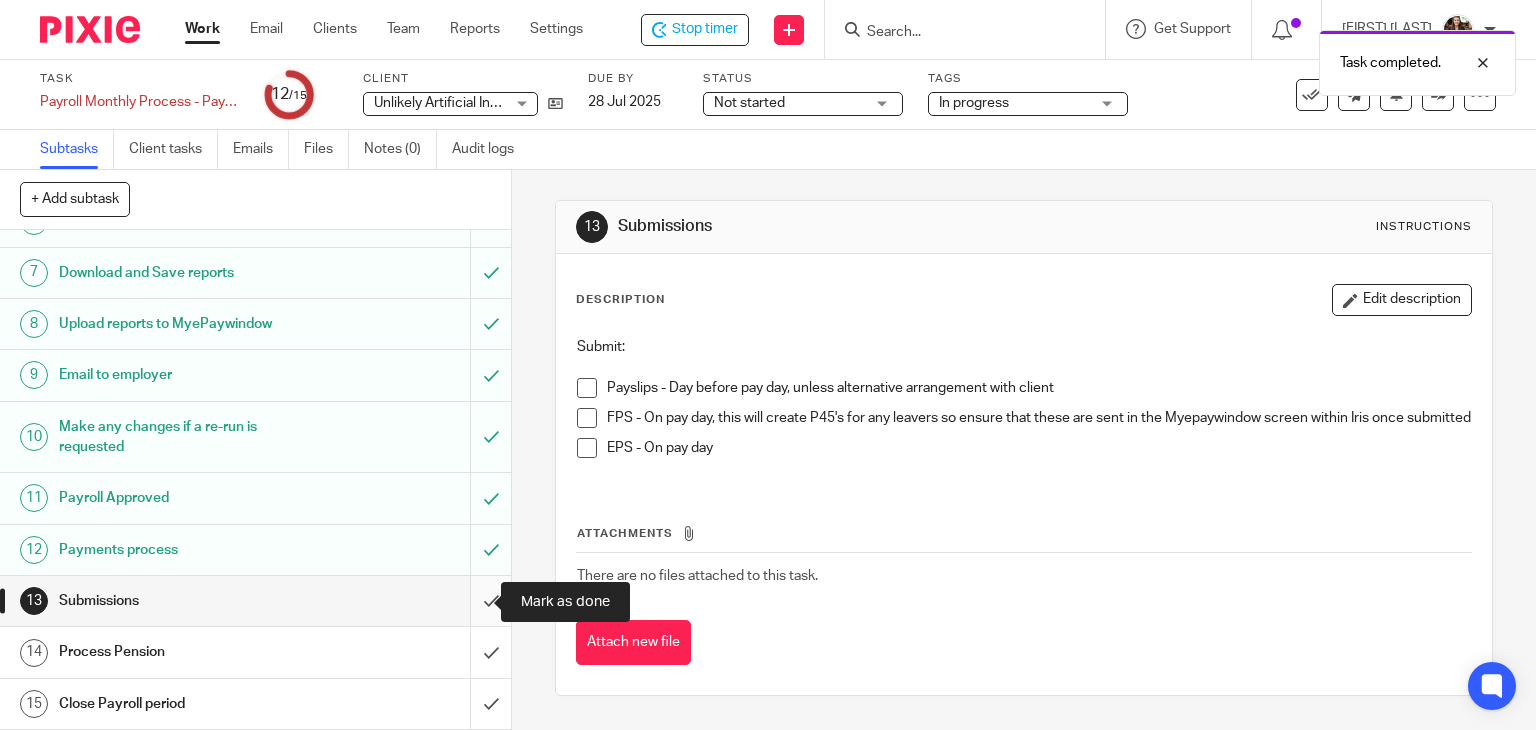 click at bounding box center [255, 601] 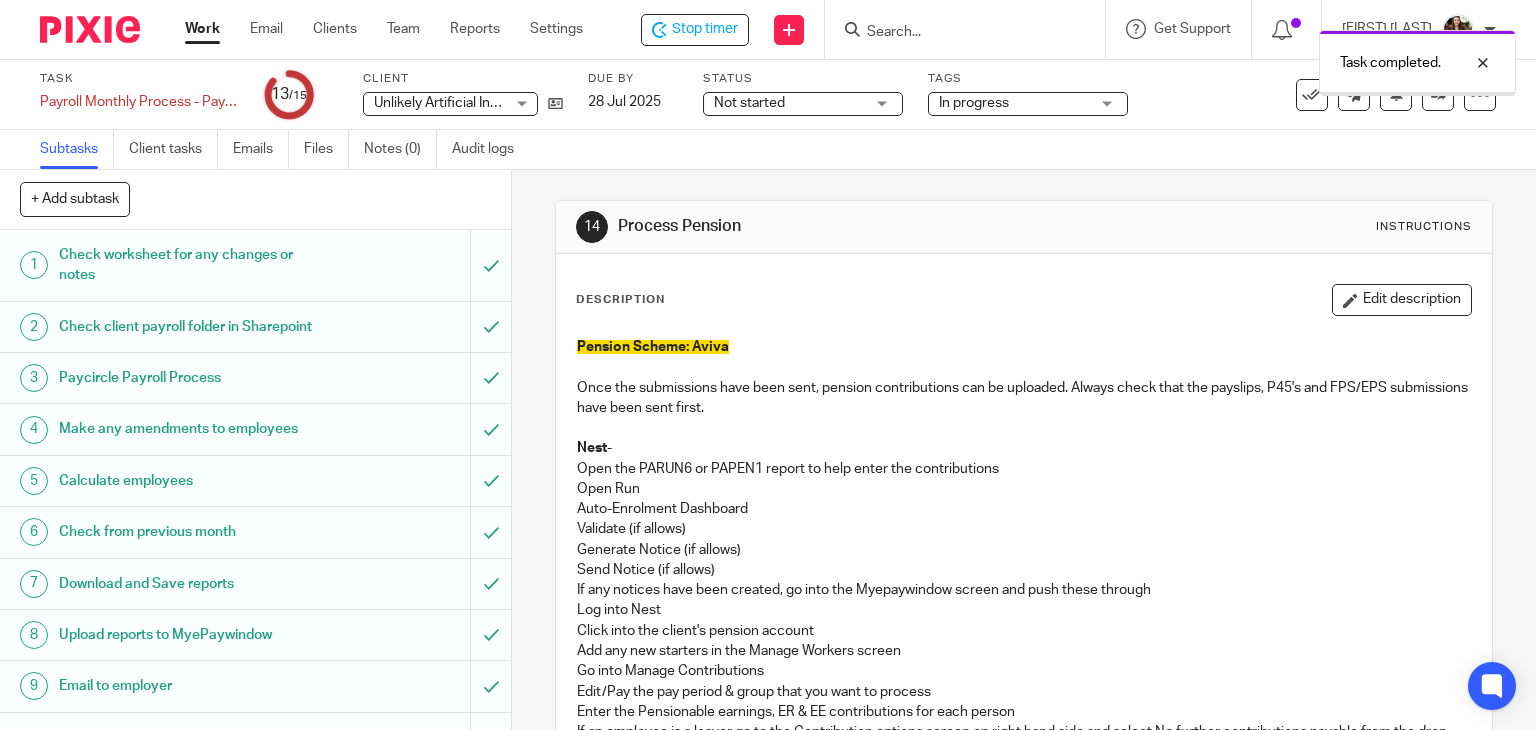 scroll, scrollTop: 0, scrollLeft: 0, axis: both 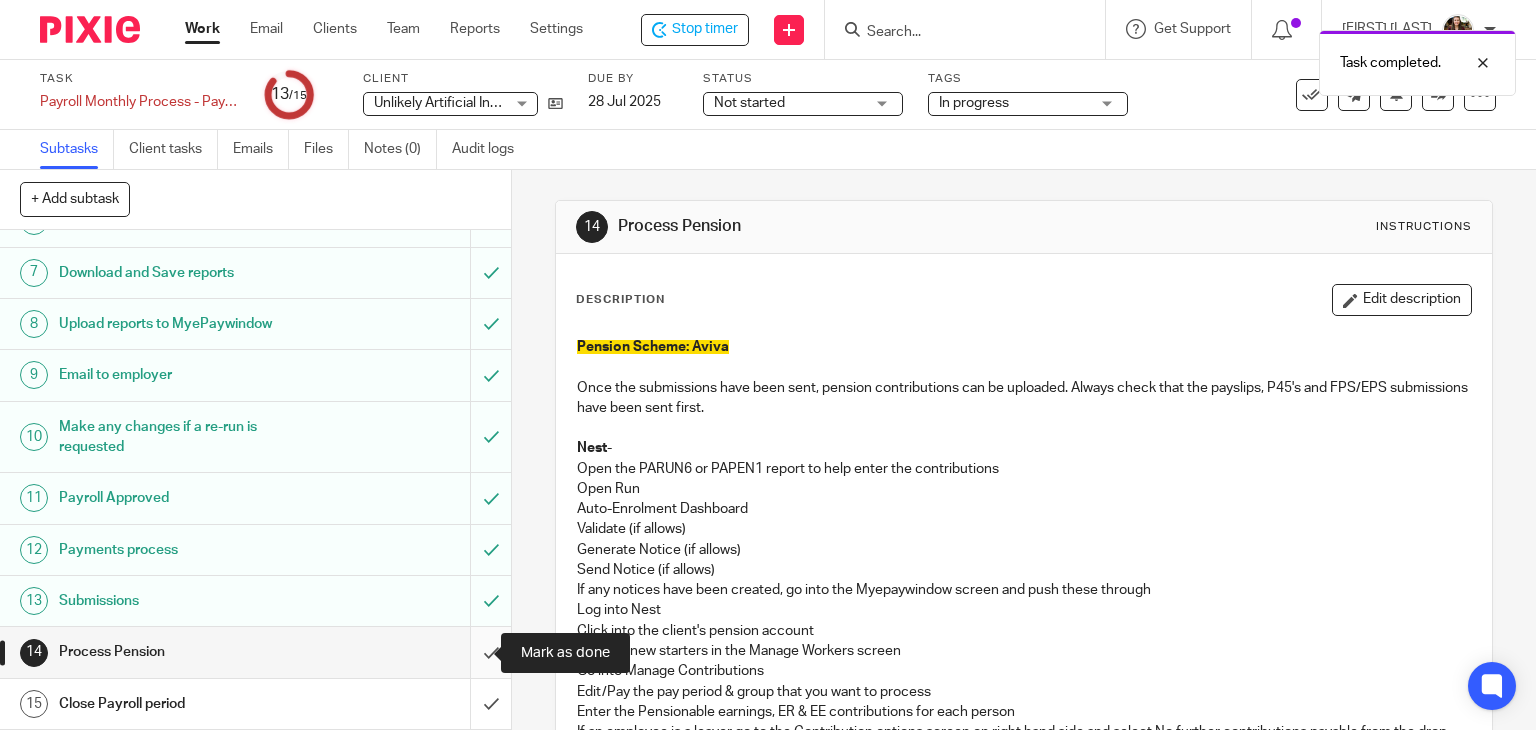 click at bounding box center [255, 652] 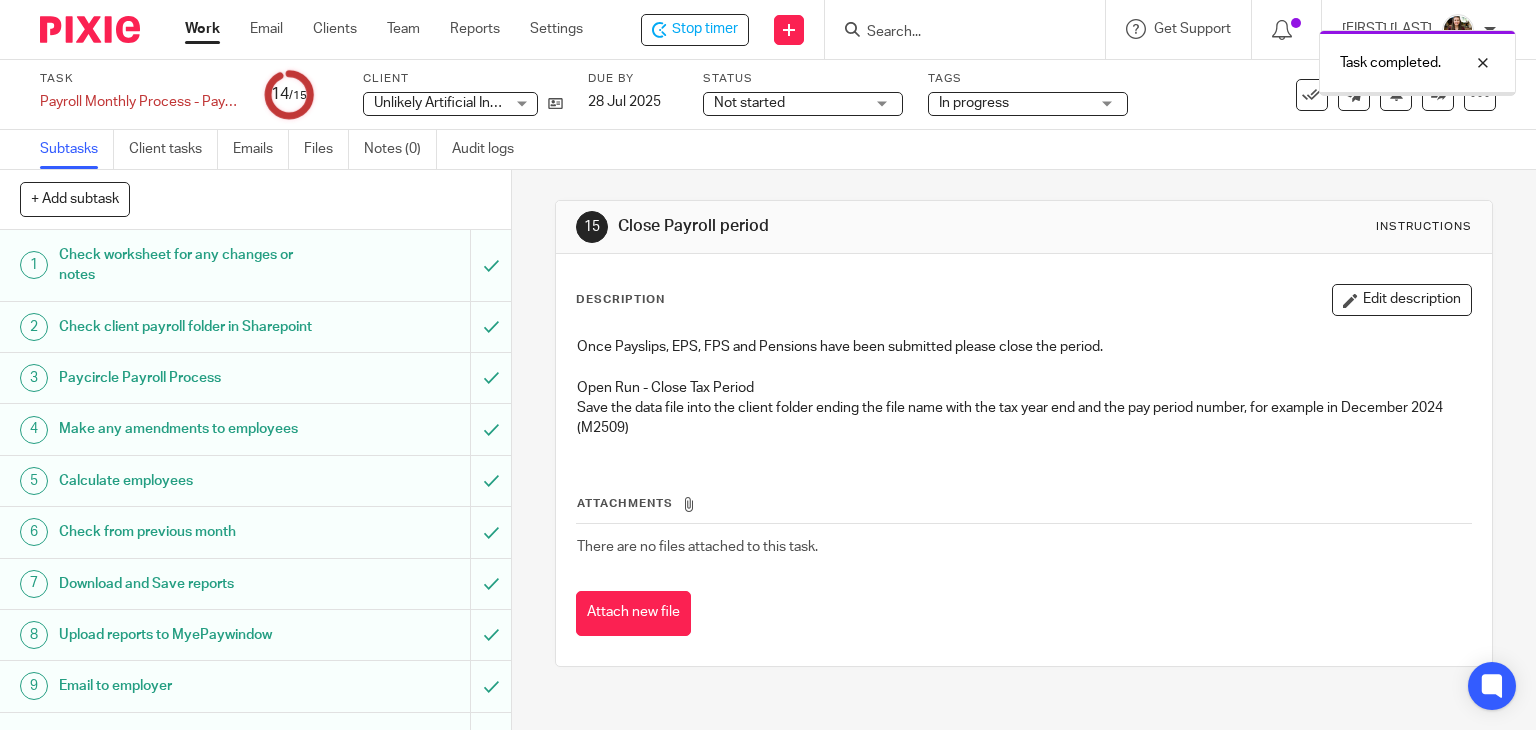 scroll, scrollTop: 0, scrollLeft: 0, axis: both 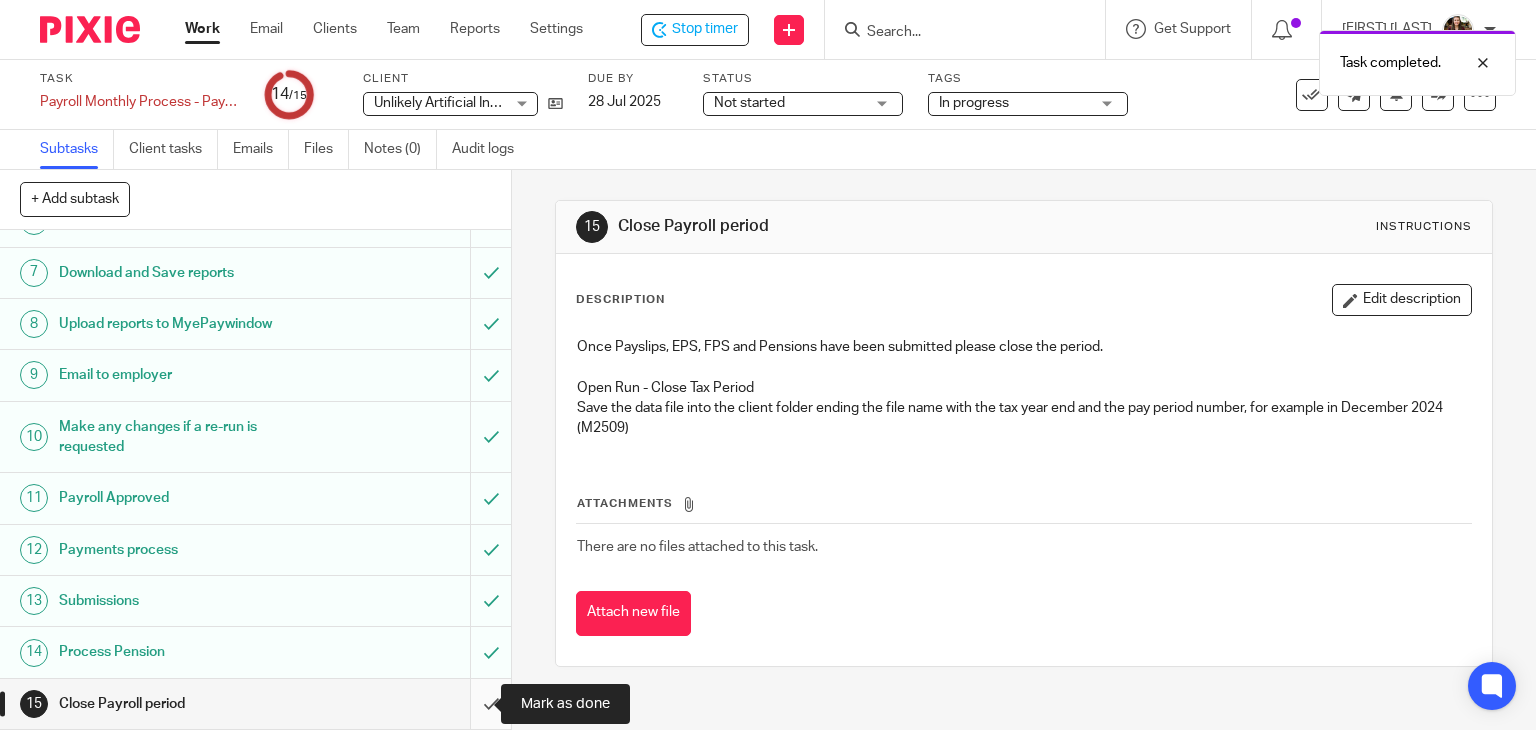 click at bounding box center [255, 704] 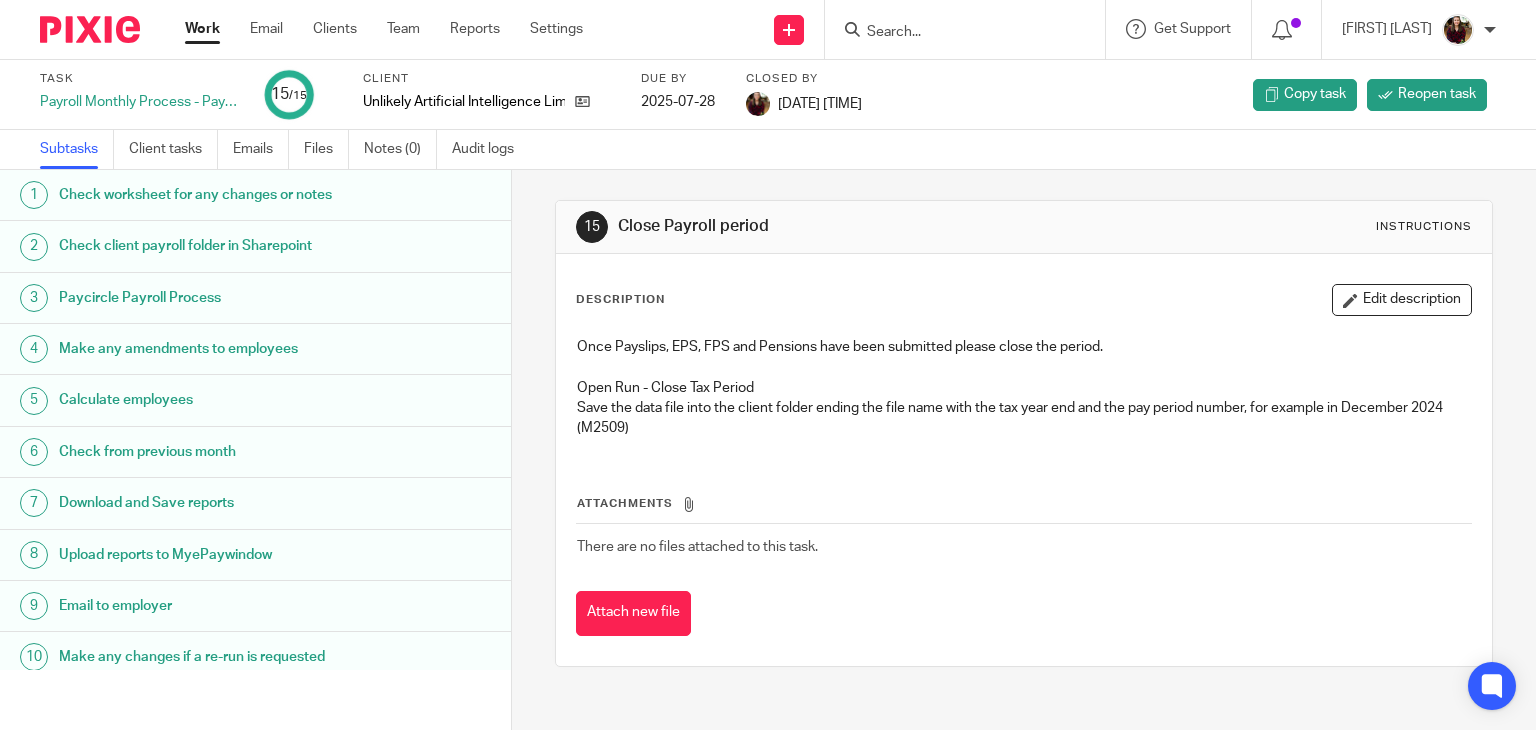 scroll, scrollTop: 0, scrollLeft: 0, axis: both 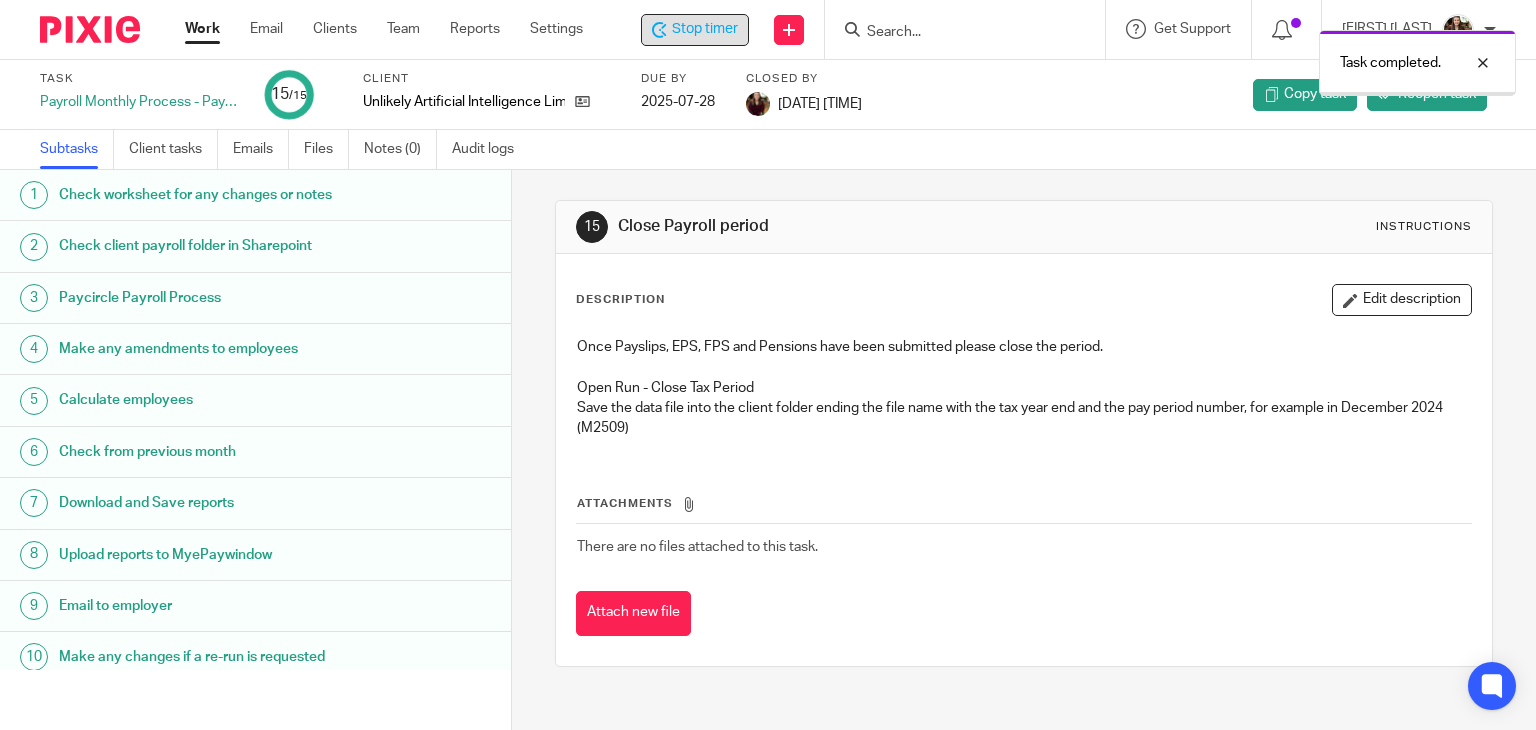 click on "Stop timer" at bounding box center (705, 29) 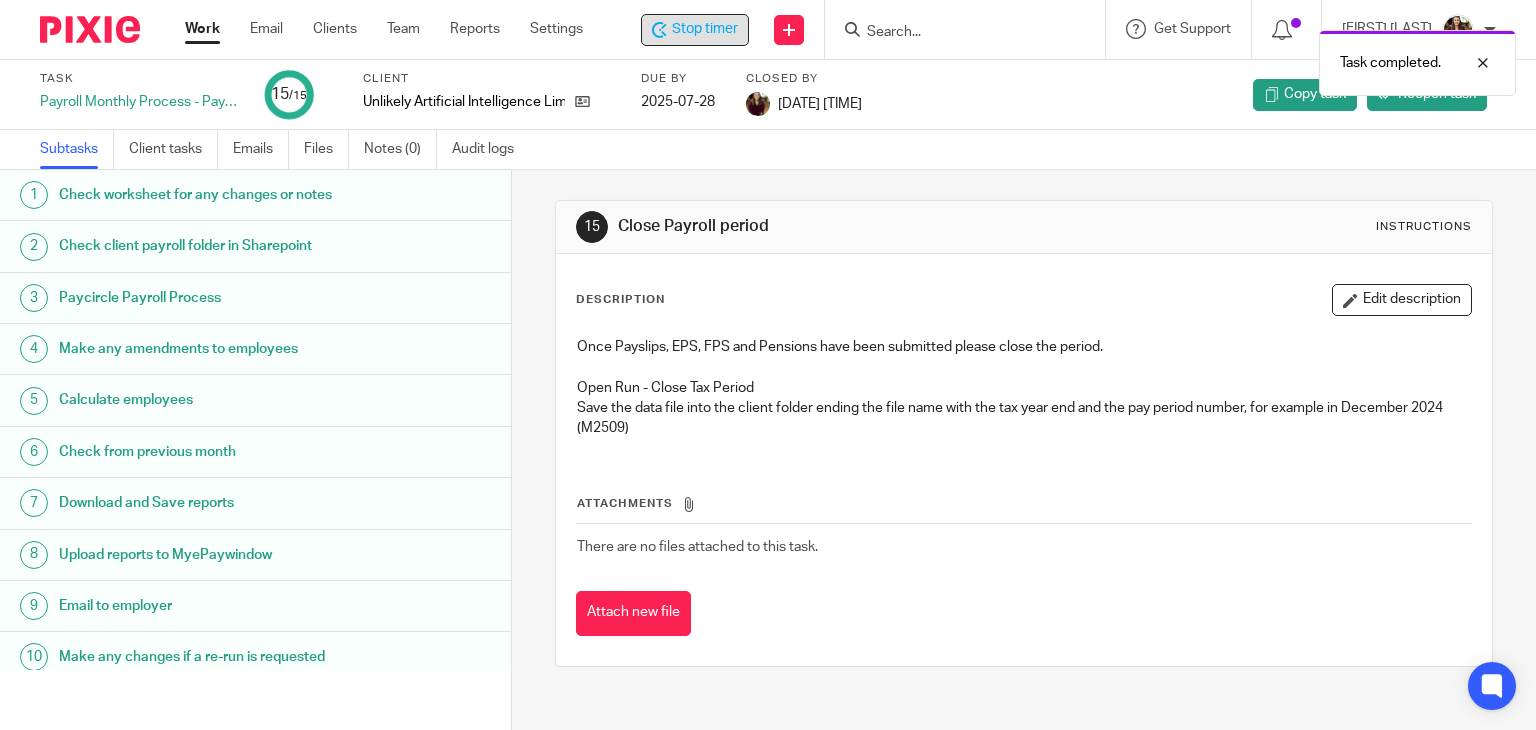 click on "Stop timer" at bounding box center [705, 29] 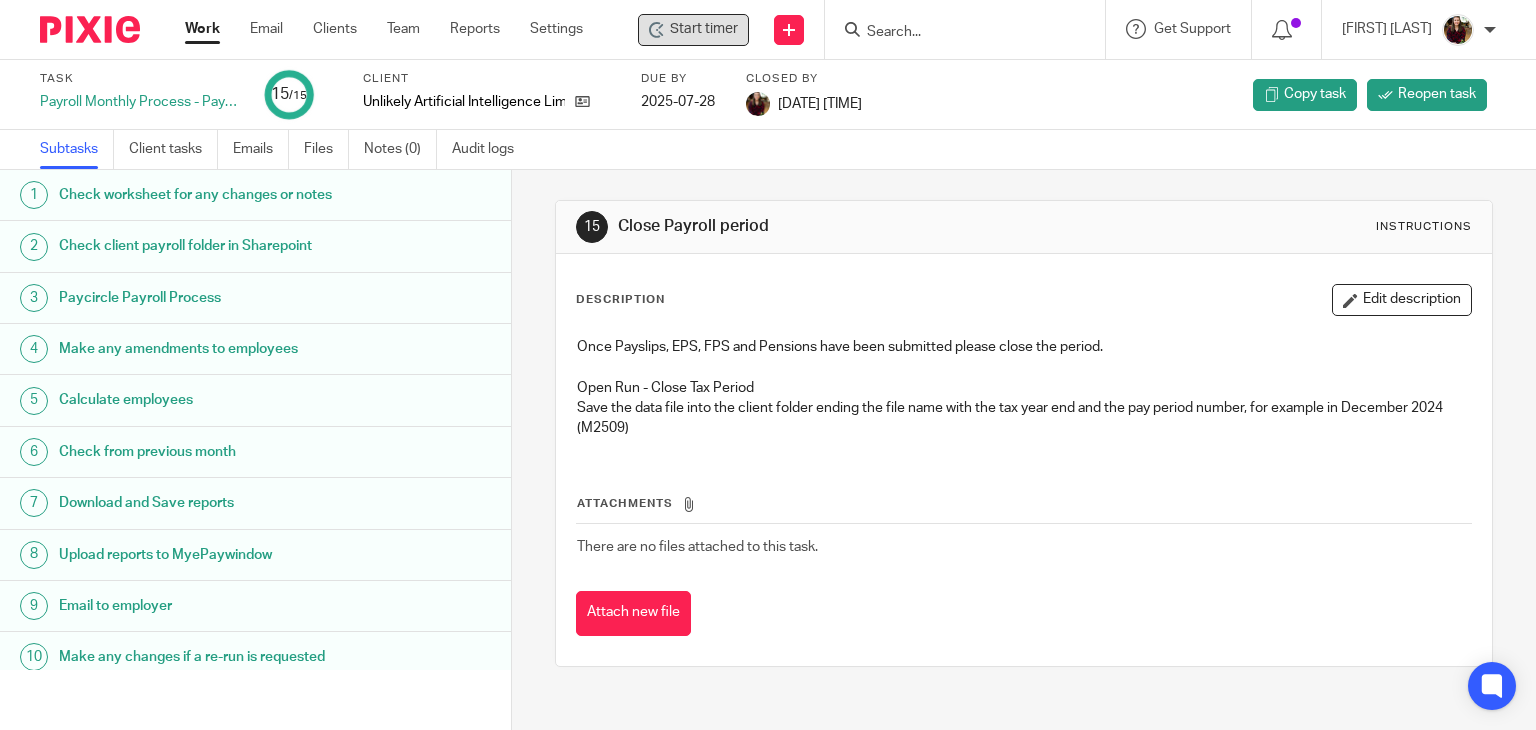 click at bounding box center (955, 33) 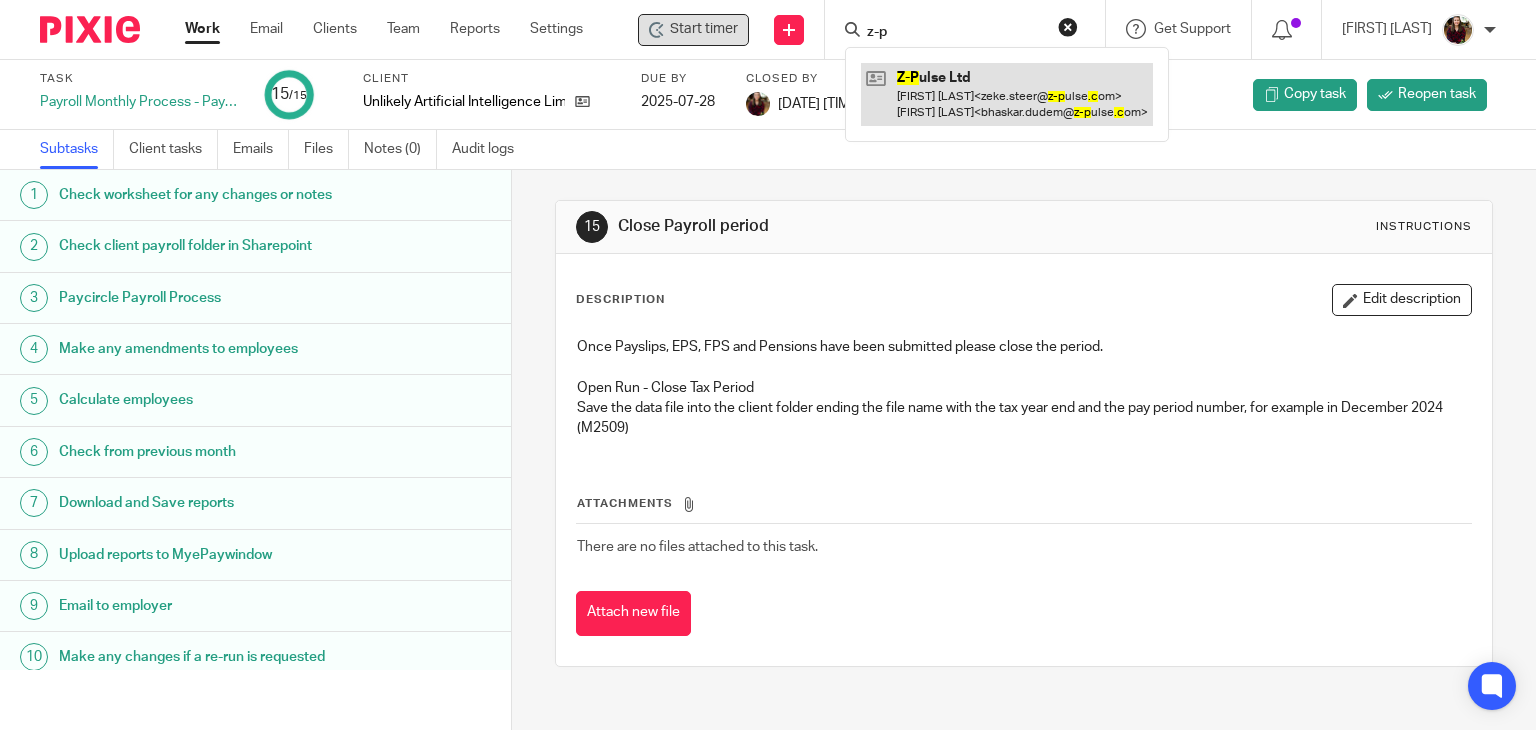 type on "z-p" 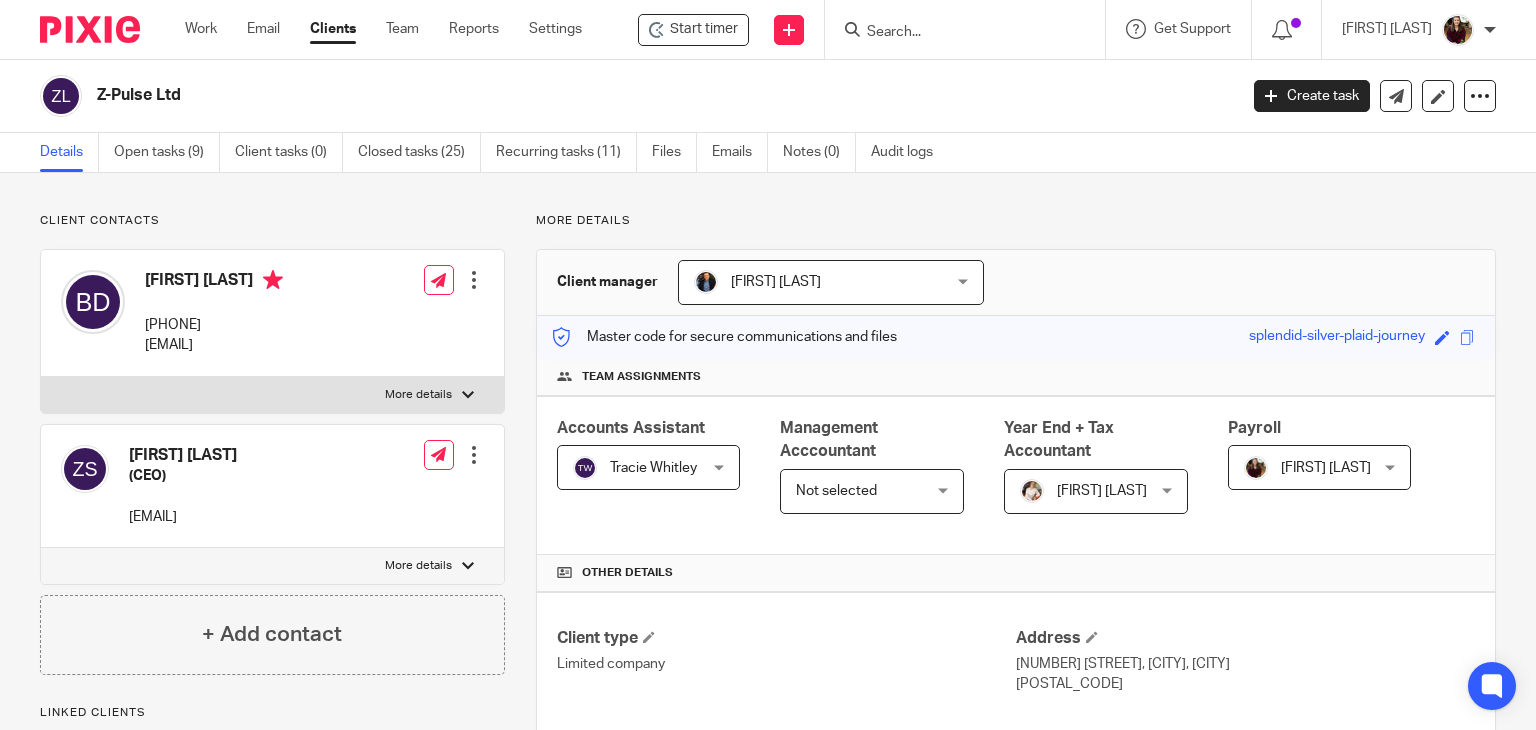scroll, scrollTop: 0, scrollLeft: 0, axis: both 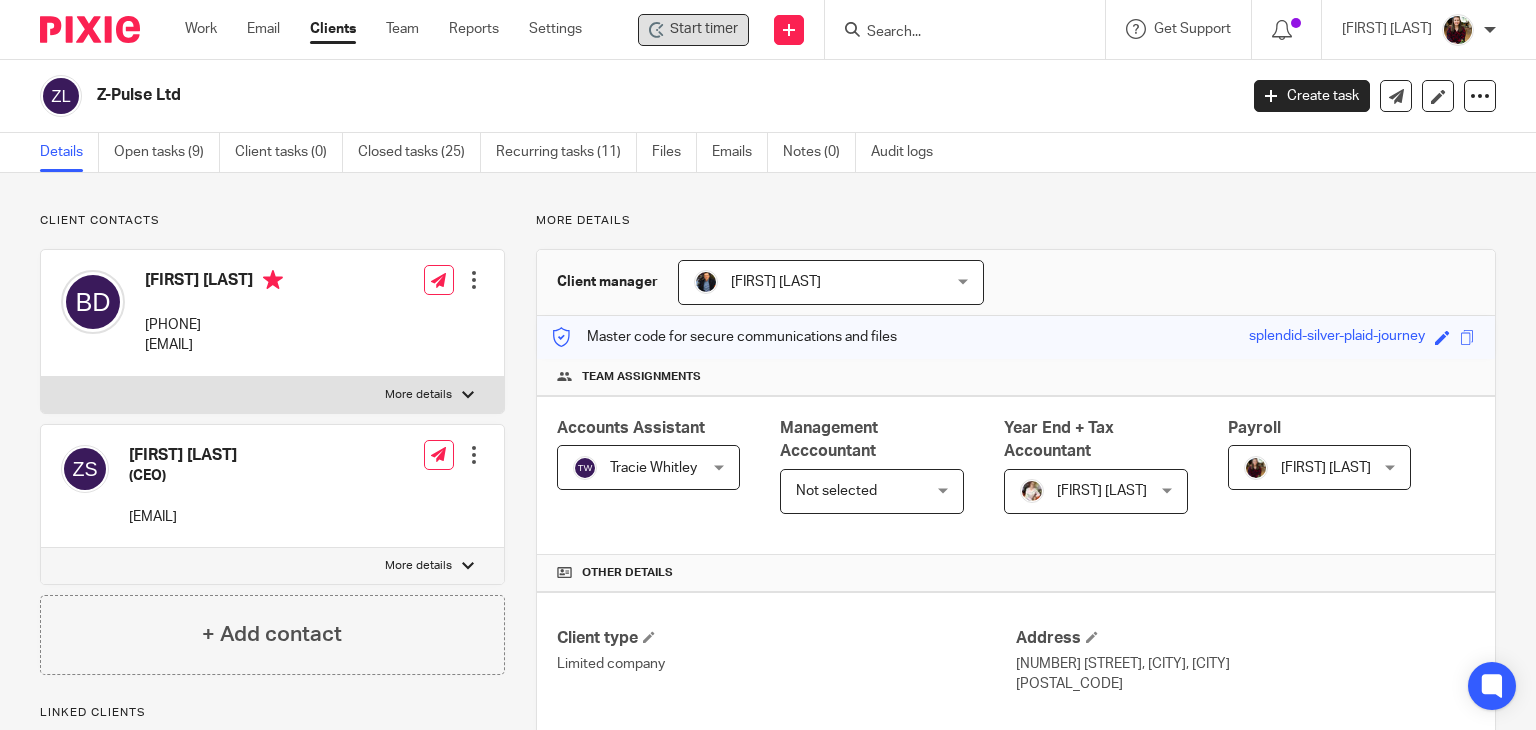 click on "Start timer" at bounding box center [704, 29] 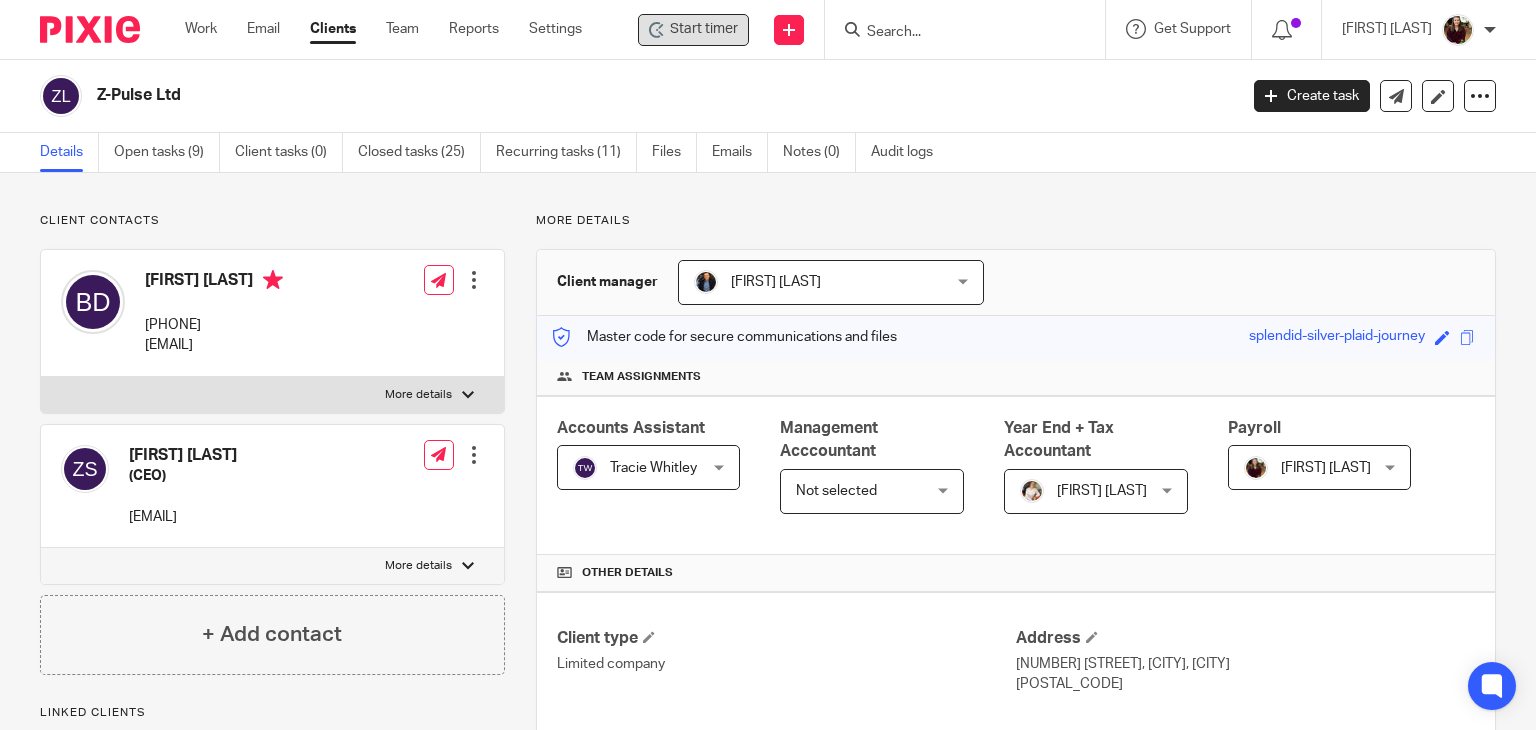 click on "Start timer" at bounding box center [704, 29] 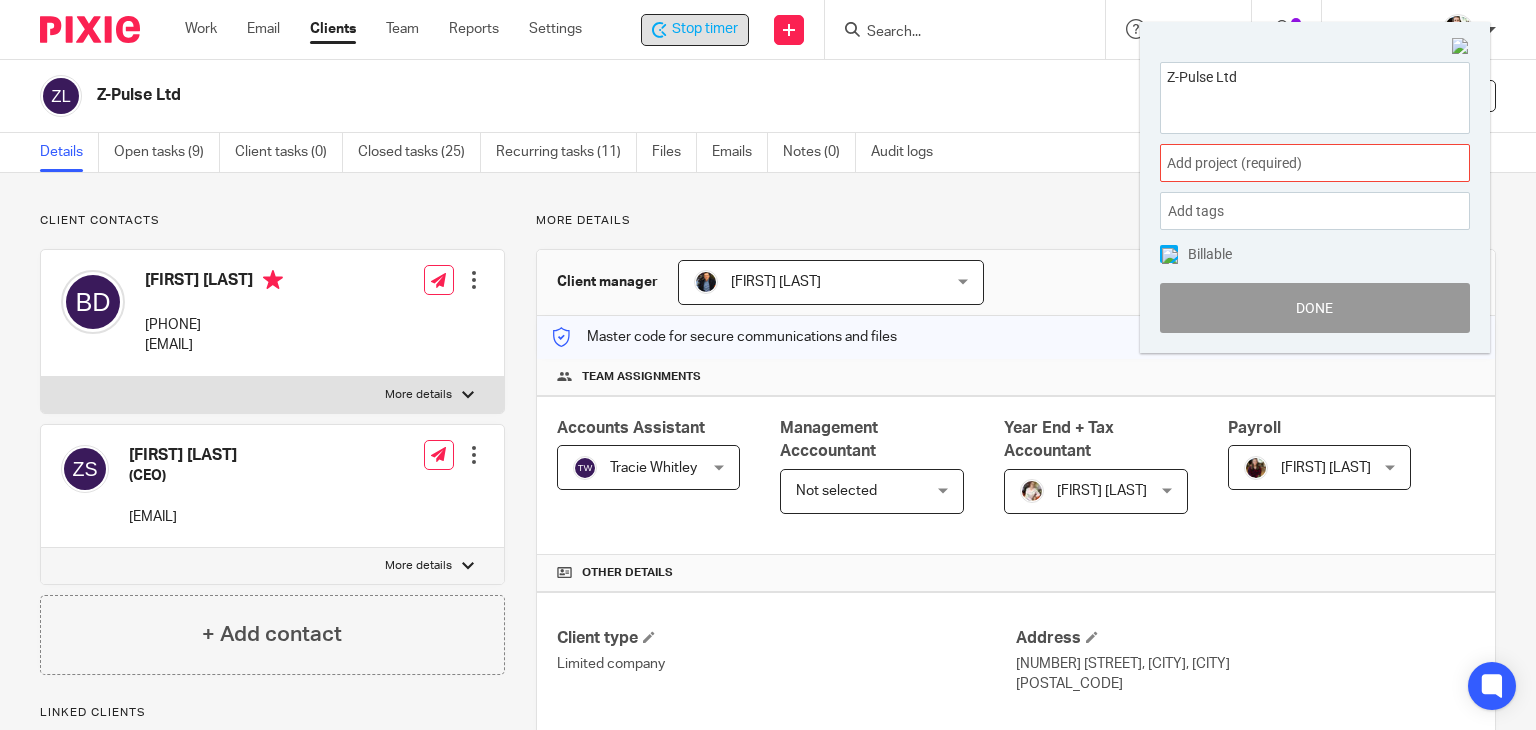 click on "Add project (required) :" at bounding box center (1293, 163) 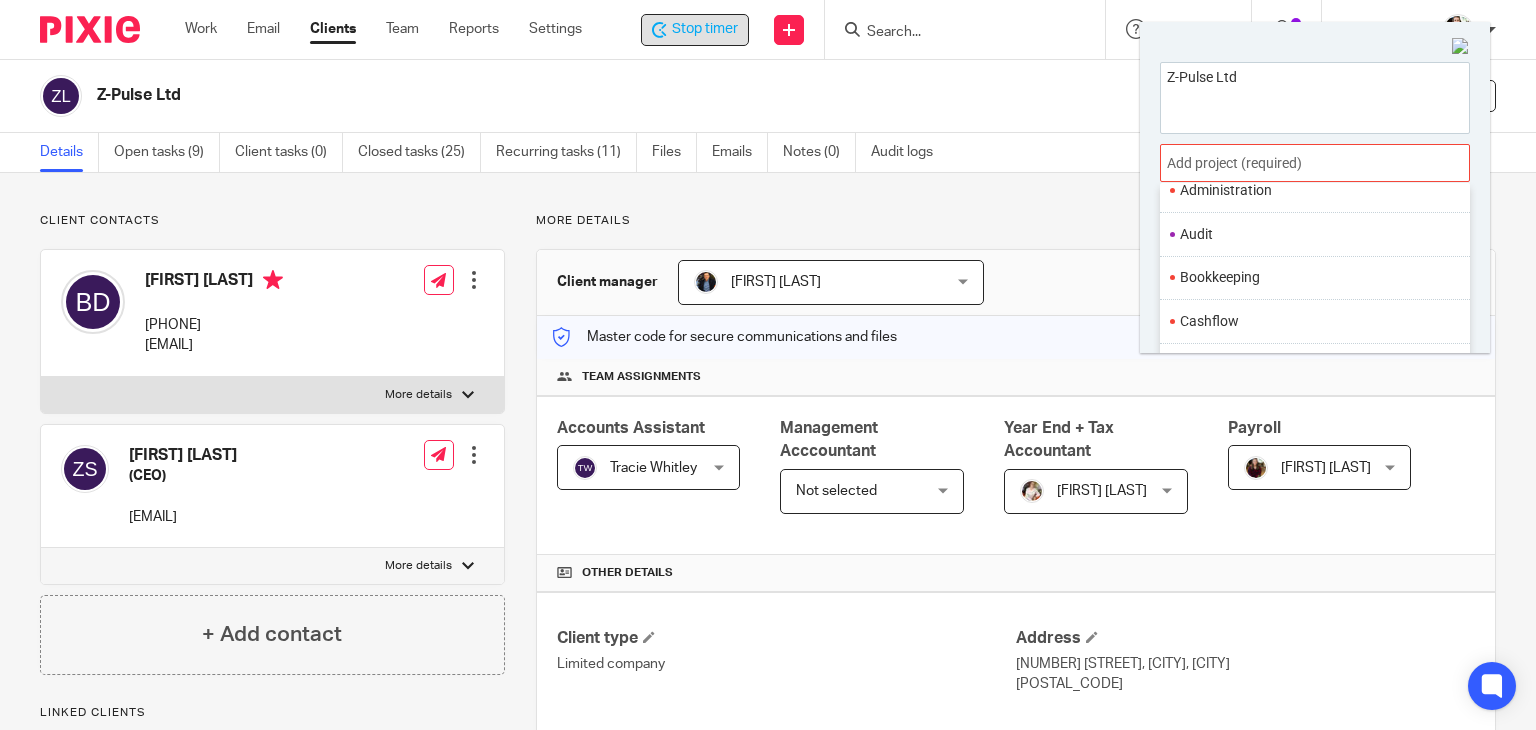 scroll, scrollTop: 200, scrollLeft: 0, axis: vertical 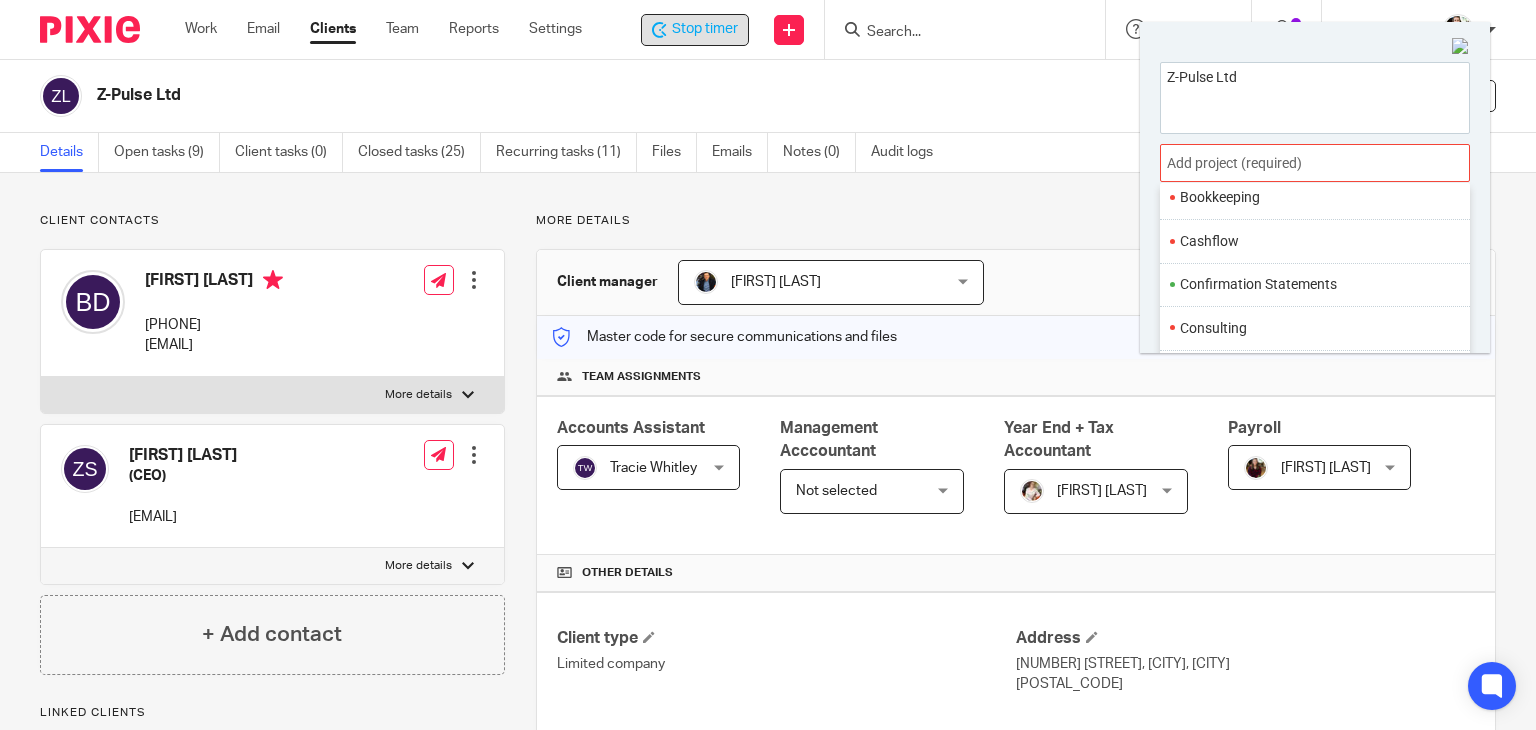 click on "Consulting" at bounding box center [1310, 328] 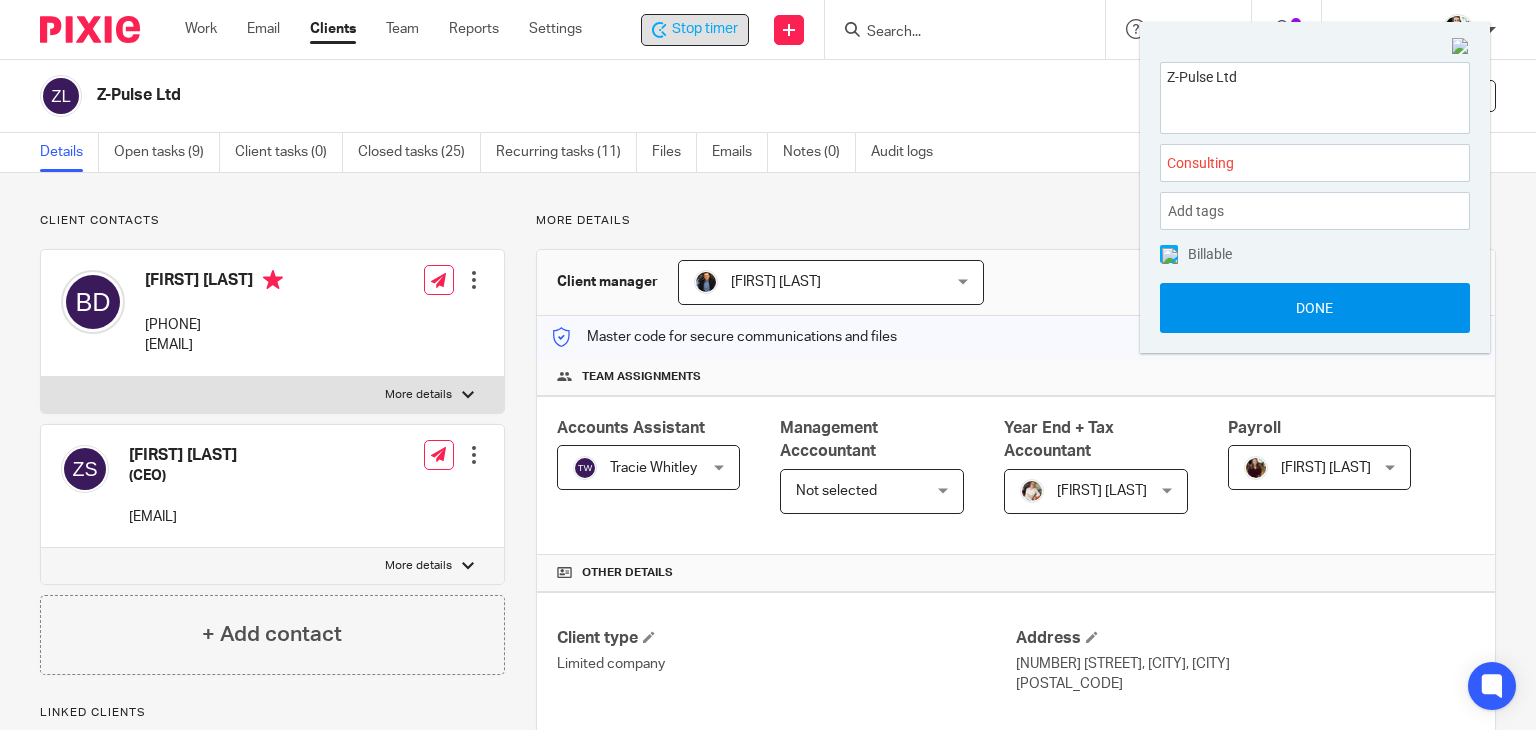 click on "Done" at bounding box center [1315, 308] 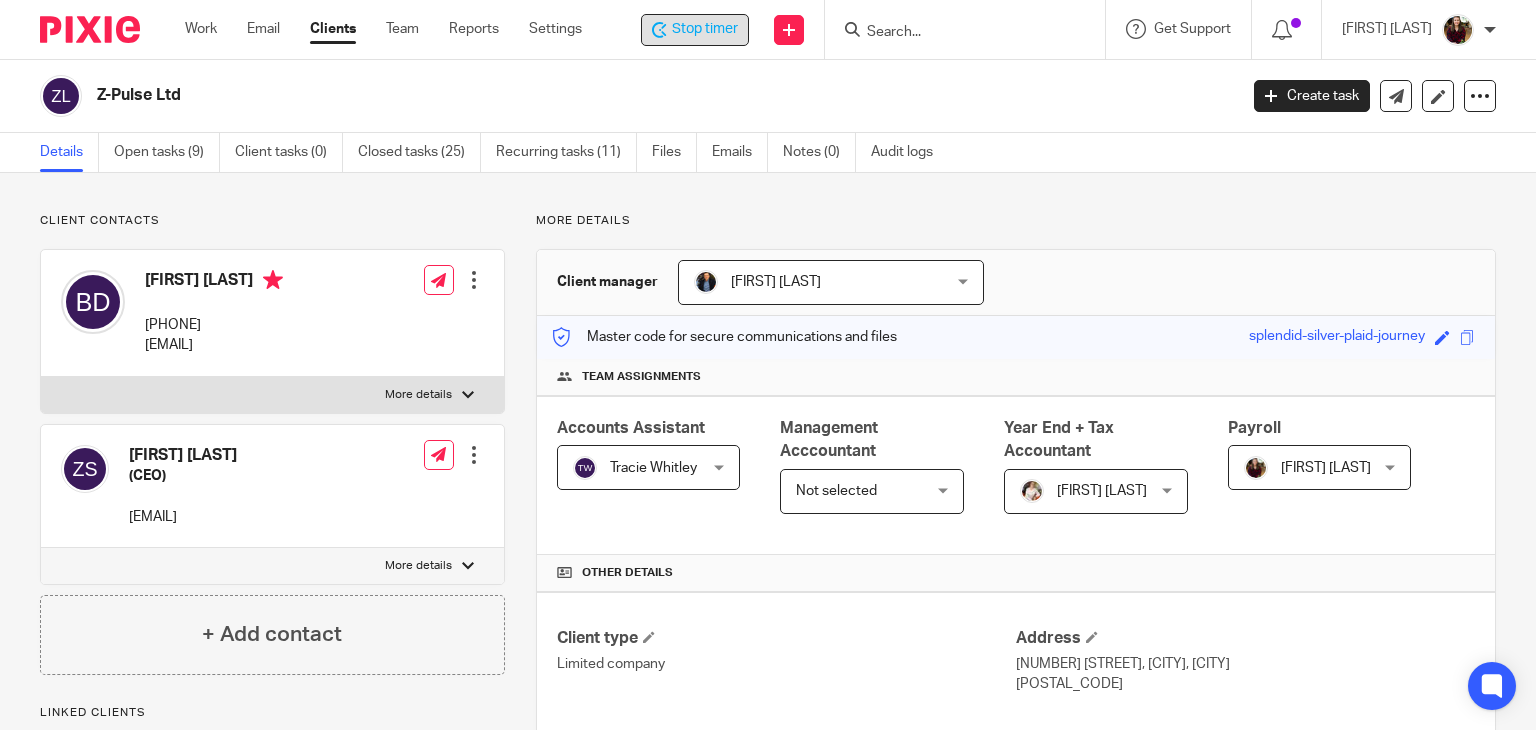 click on "Stop timer" at bounding box center (705, 29) 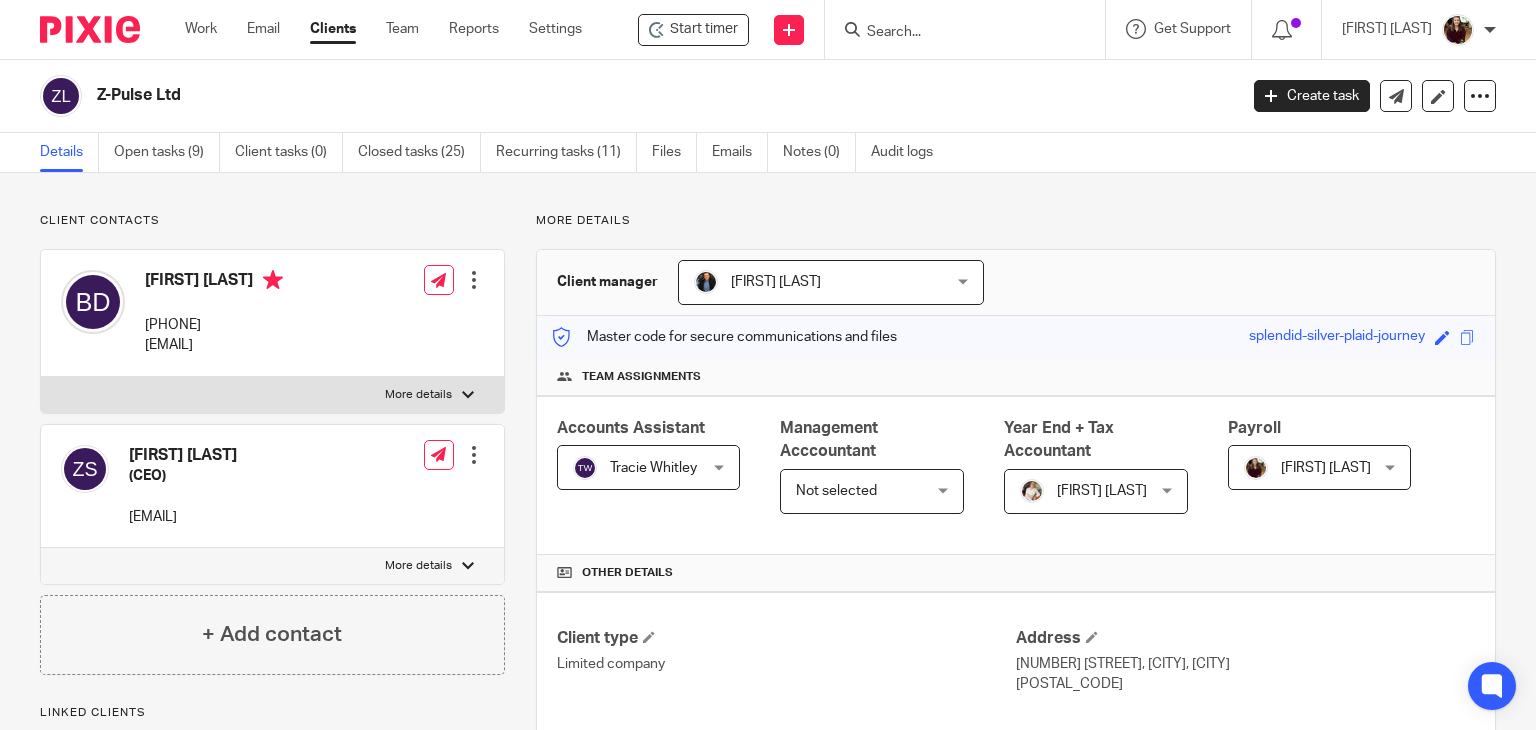 click on "More details" at bounding box center [1016, 221] 